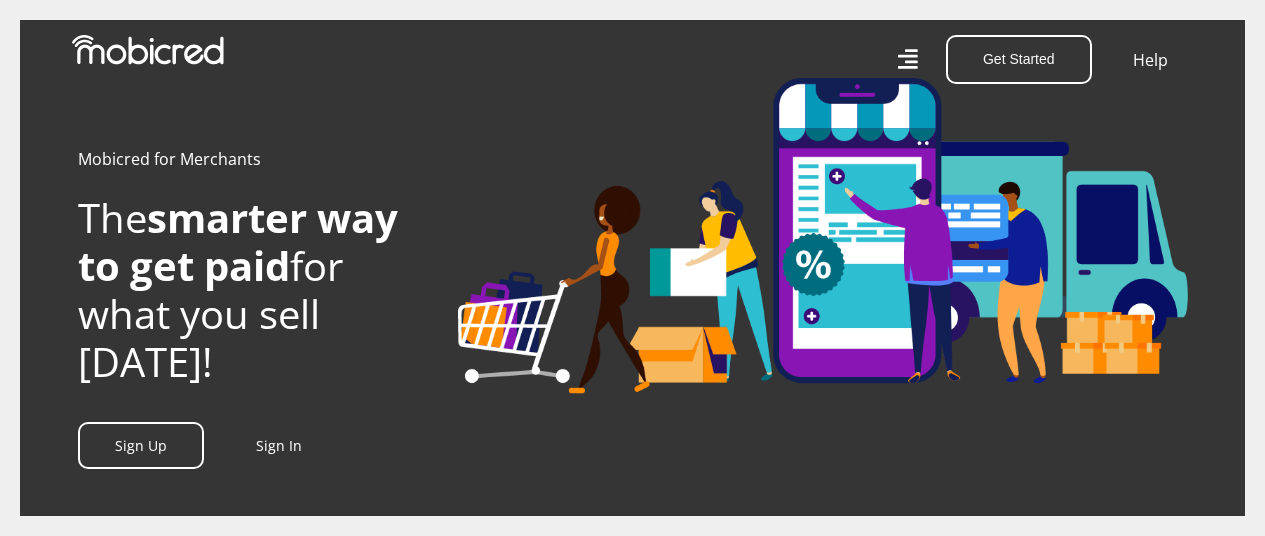 scroll, scrollTop: 0, scrollLeft: 0, axis: both 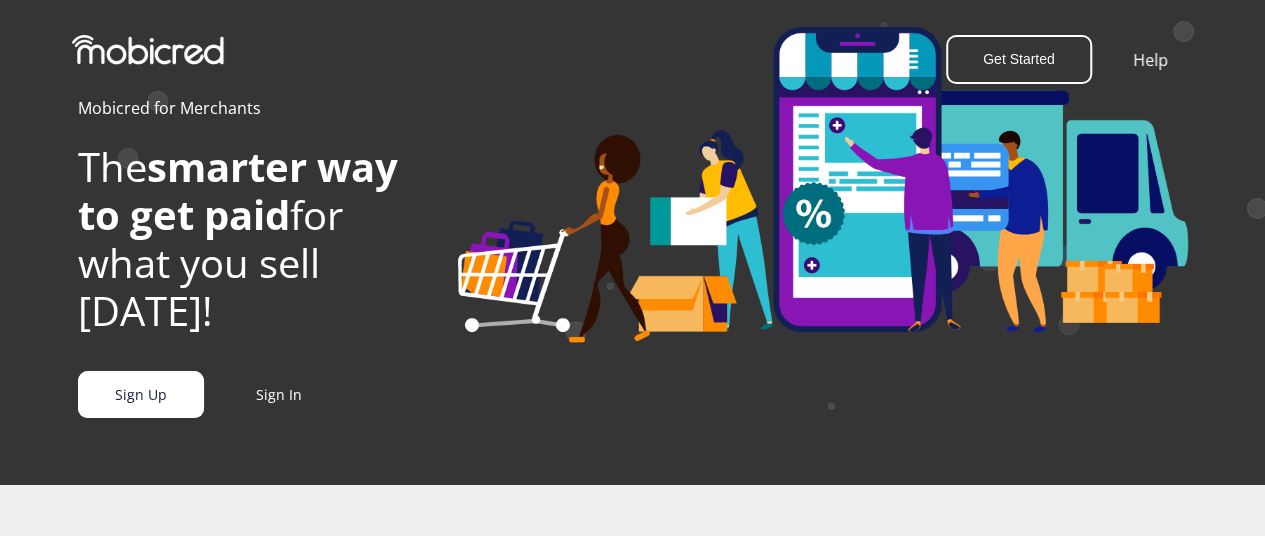 click on "Sign Up" at bounding box center [141, 394] 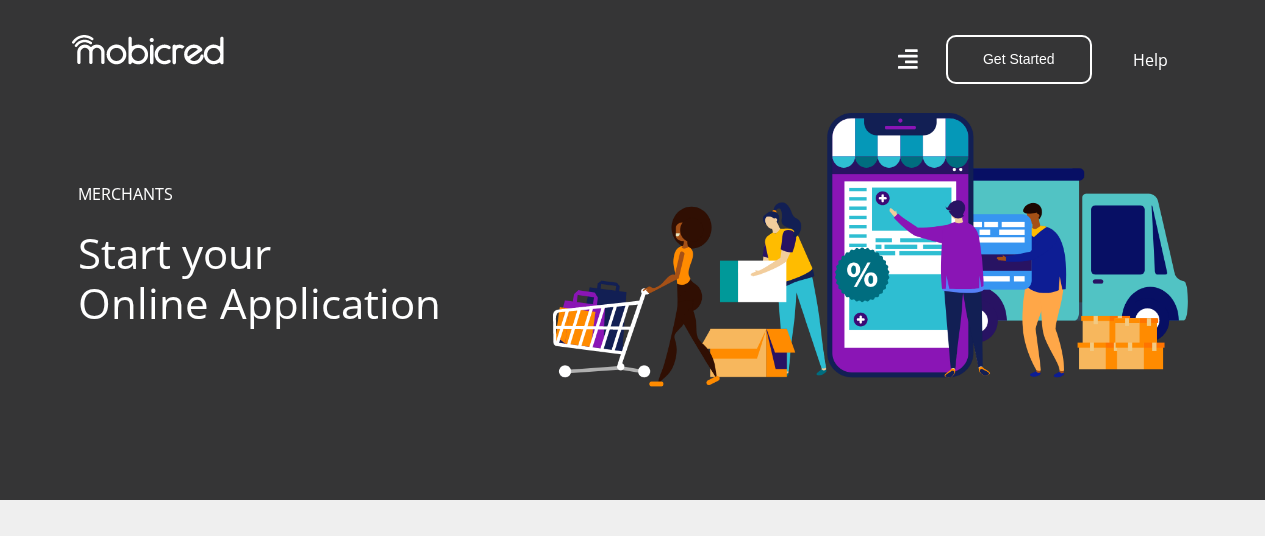 scroll, scrollTop: 0, scrollLeft: 0, axis: both 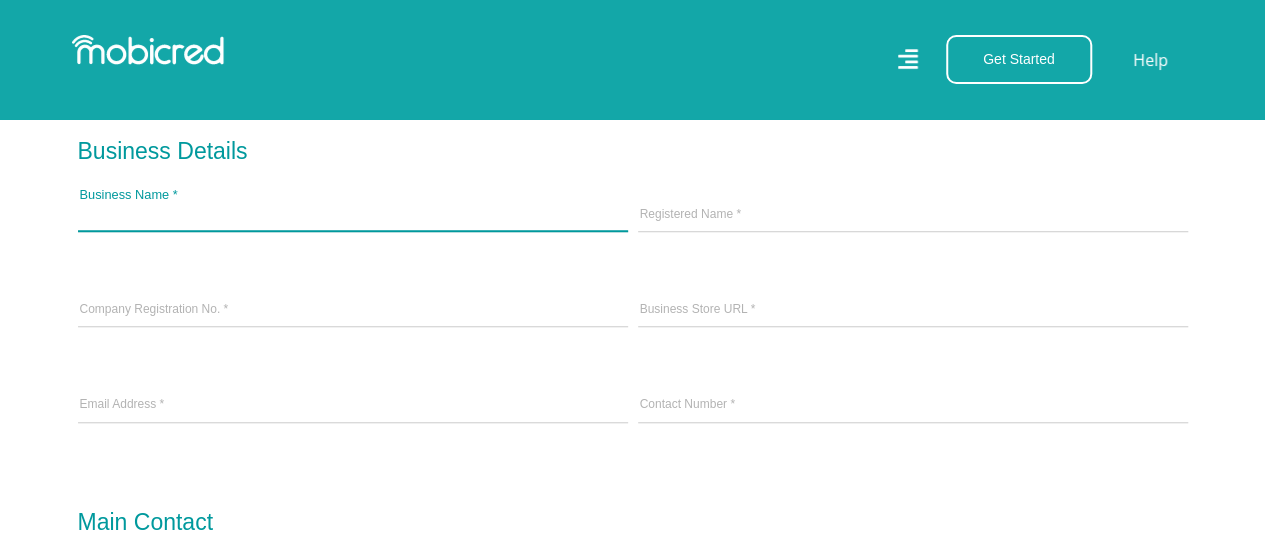 click on "Business Name *" at bounding box center (353, 216) 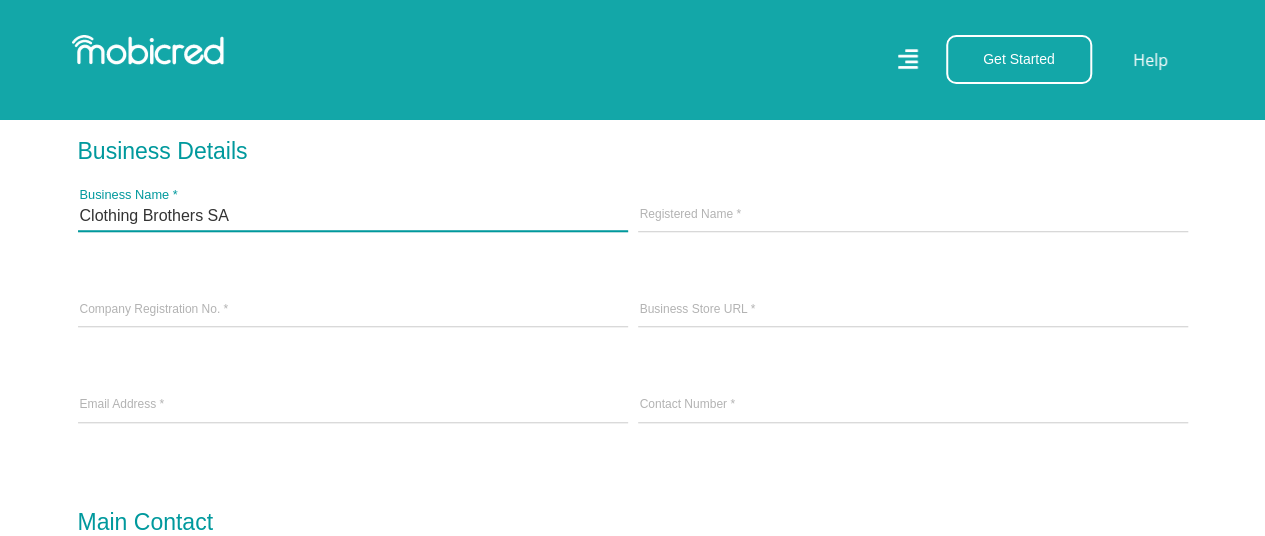 type on "Clothing Brothers SA" 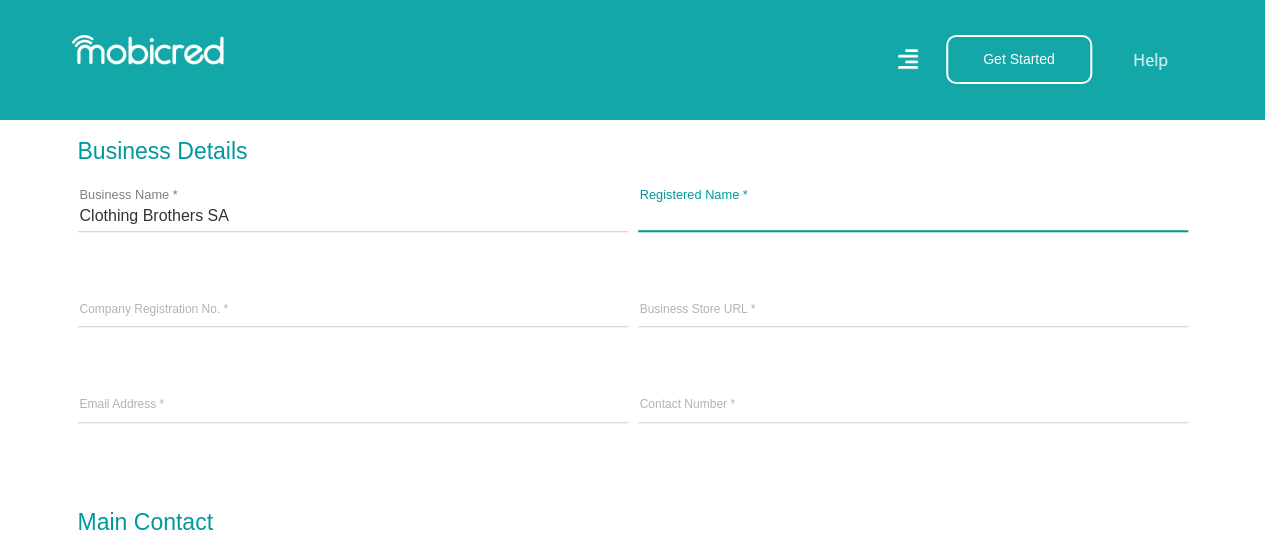 click on "Registered Name *" at bounding box center [913, 216] 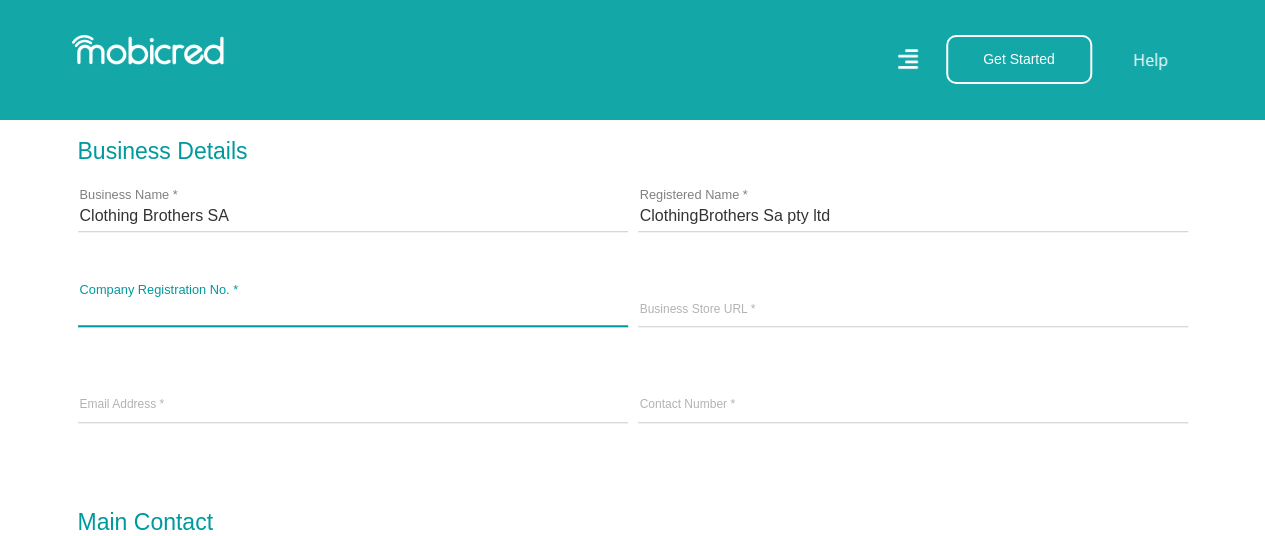 click on "Company Registration No. *" at bounding box center (353, 311) 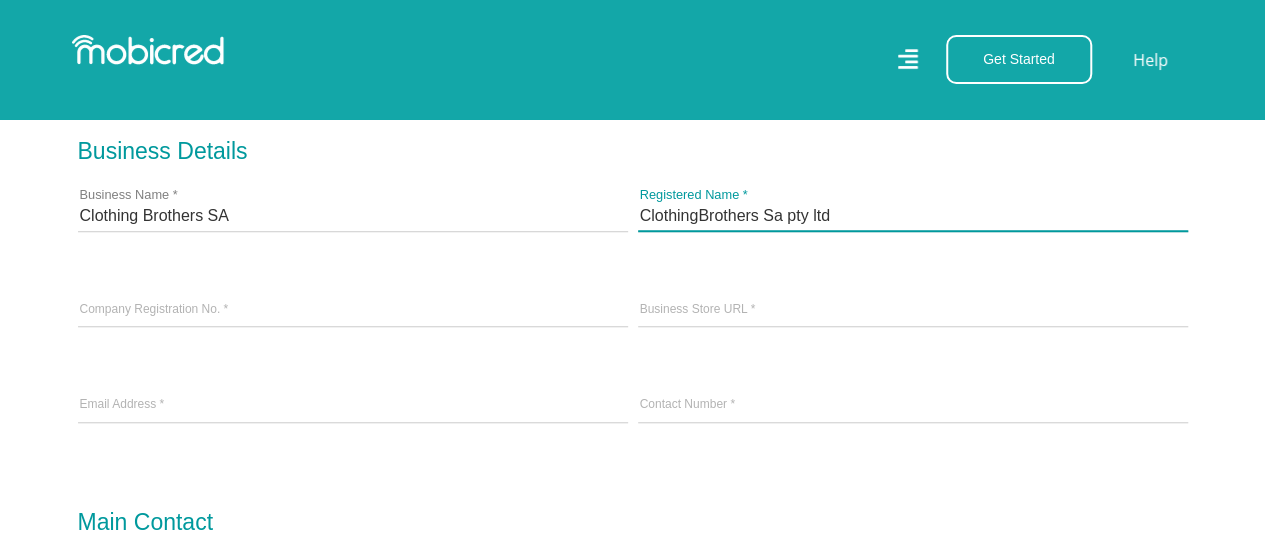click on "ClothingBrothers Sa pty ltd" at bounding box center [913, 216] 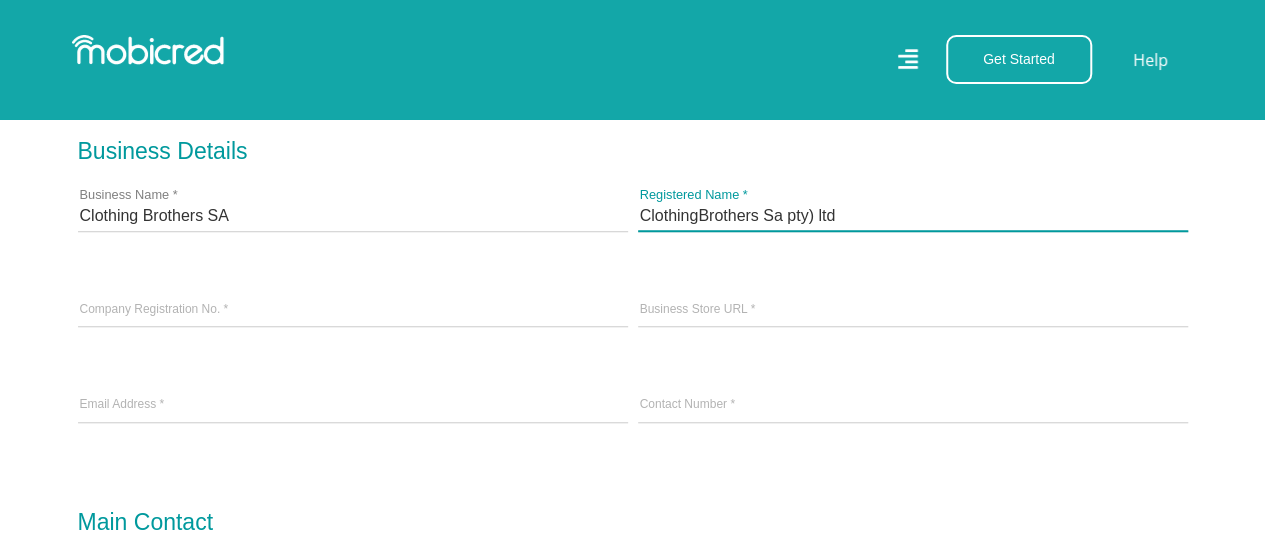 click on "ClothingBrothers Sa pty) ltd" at bounding box center (913, 216) 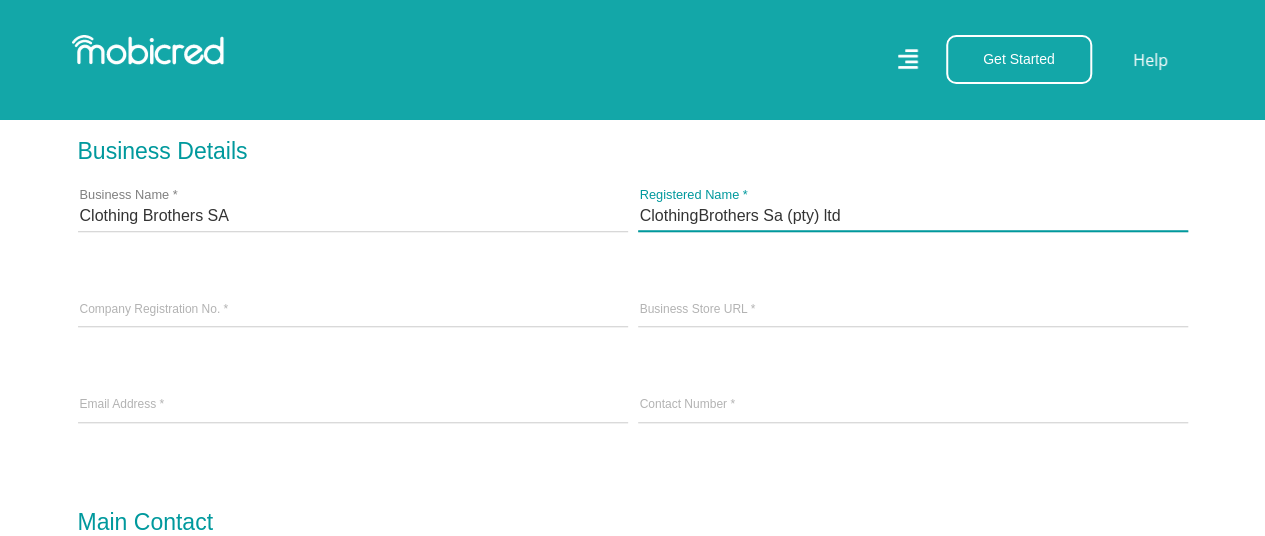 type on "ClothingBrothers Sa (pty) ltd" 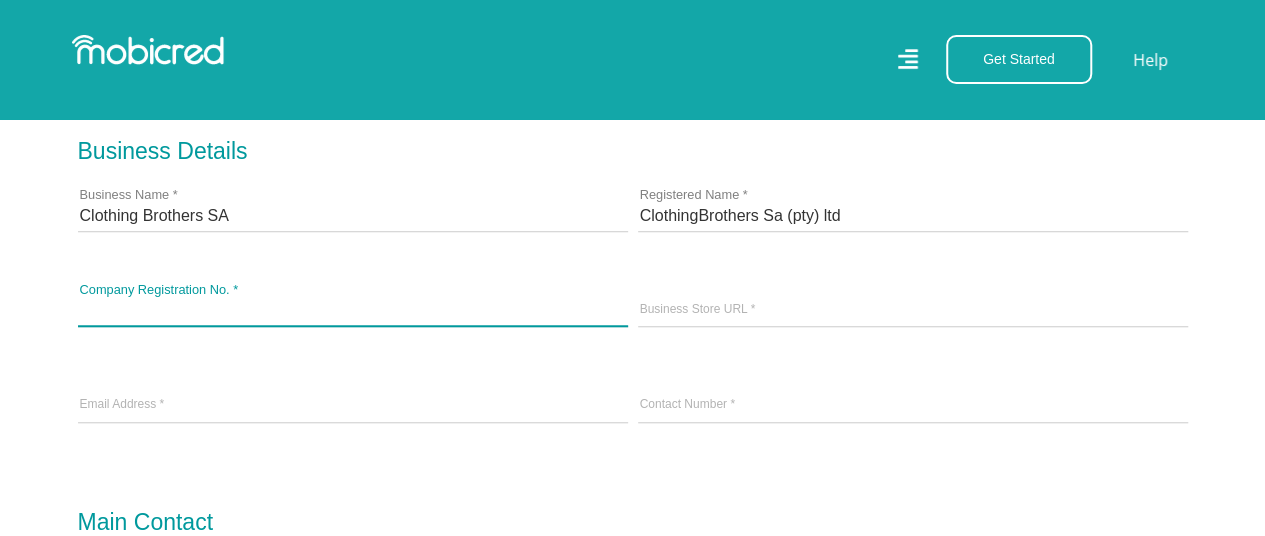 click on "Company Registration No. *" at bounding box center [353, 311] 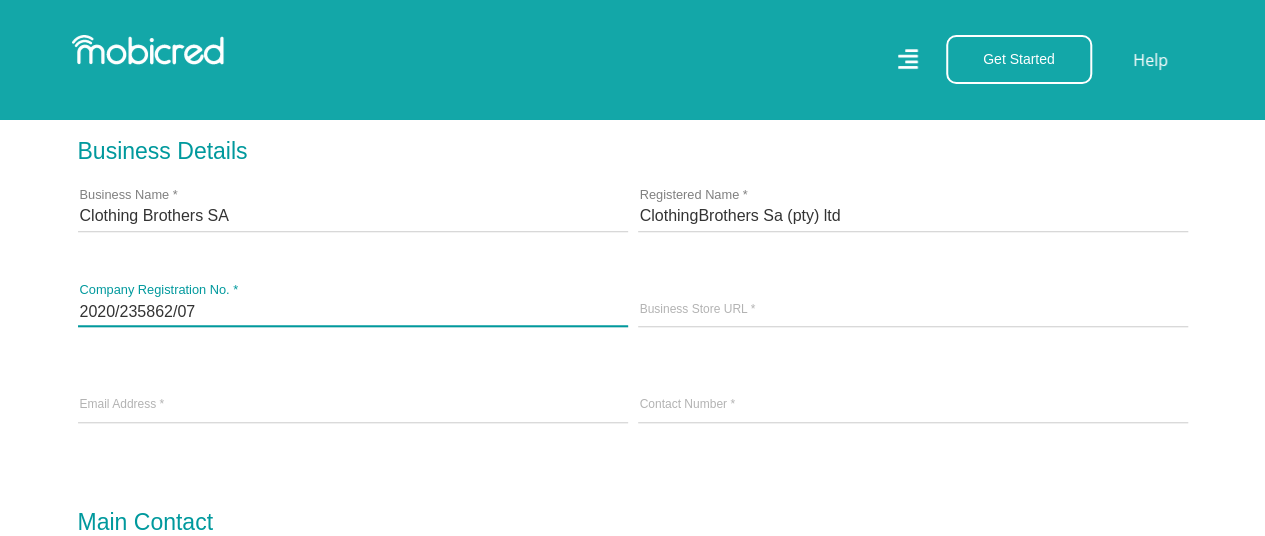 type on "2020/235862/07" 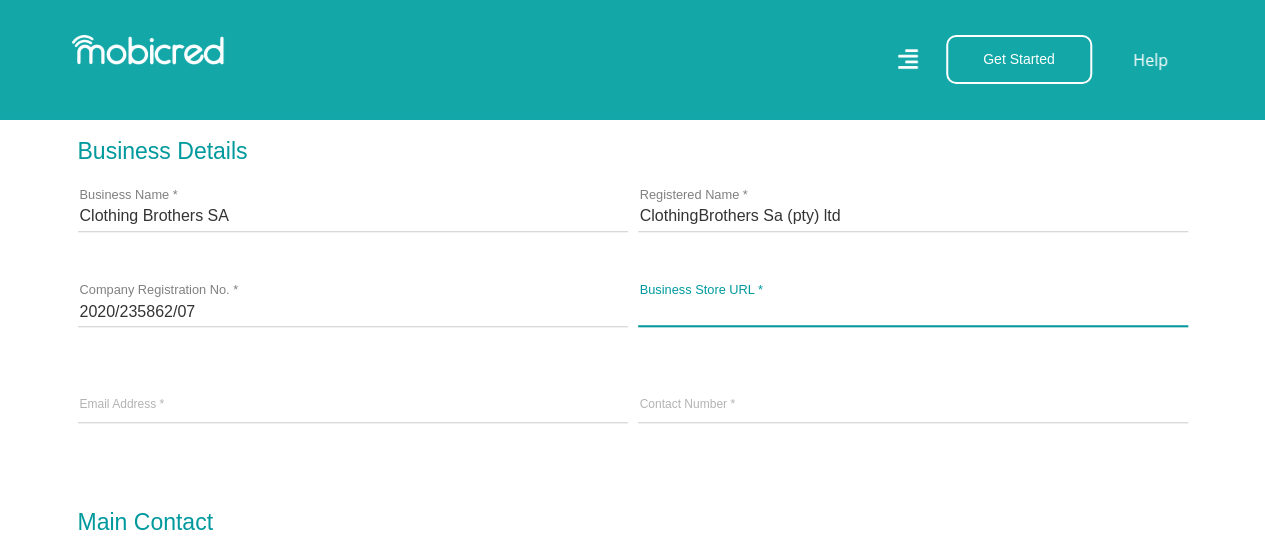 click on "Business Store URL *" at bounding box center (913, 311) 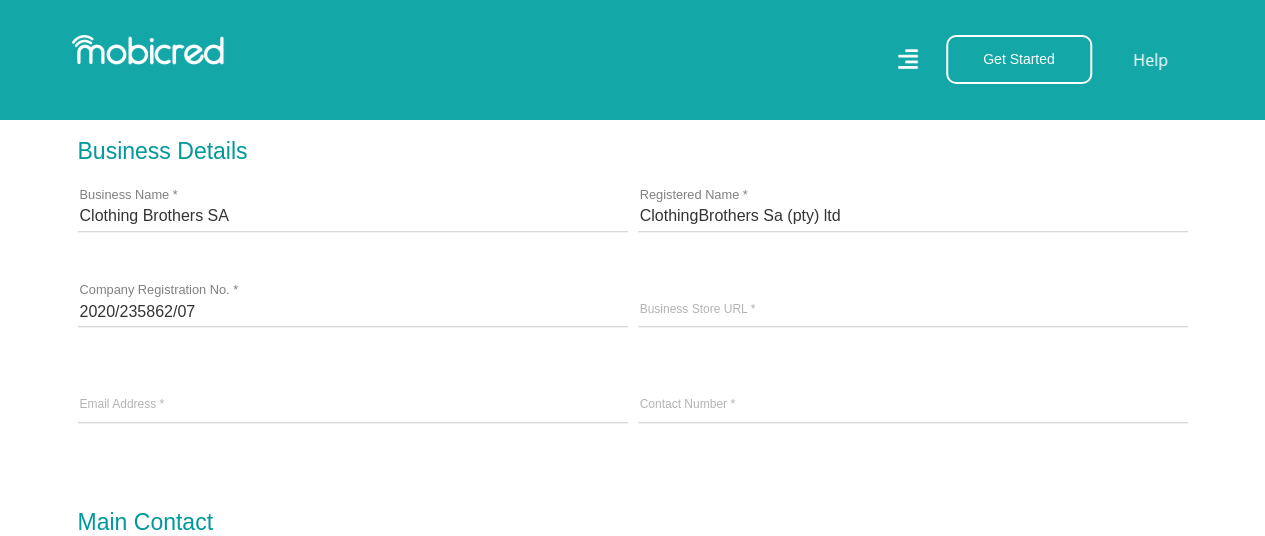 click on "Email Address *" at bounding box center [353, 406] 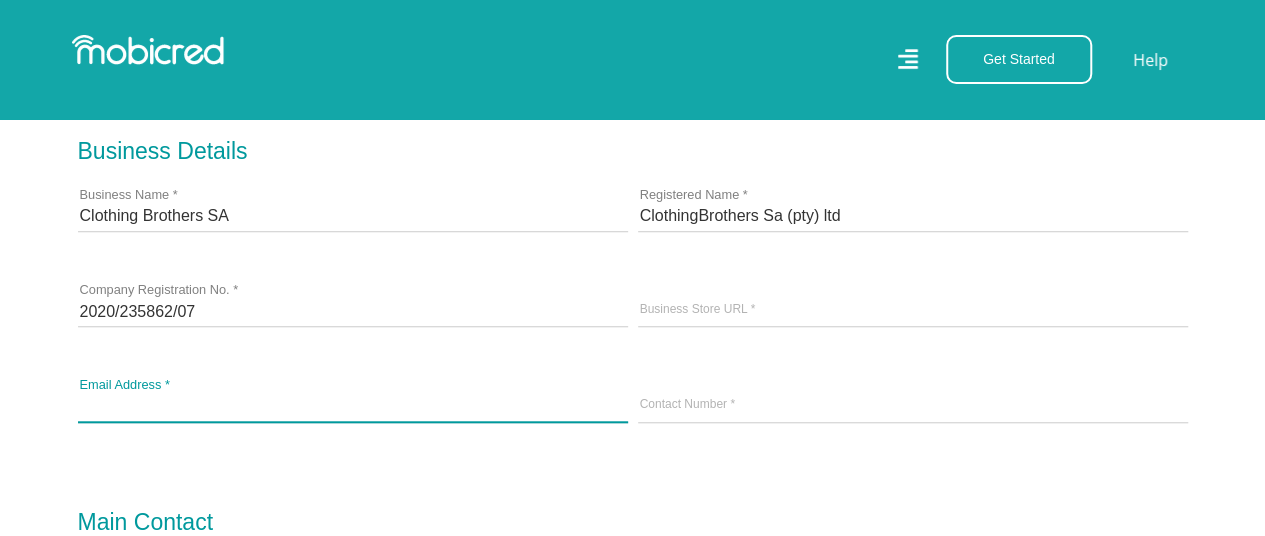 click at bounding box center [353, 406] 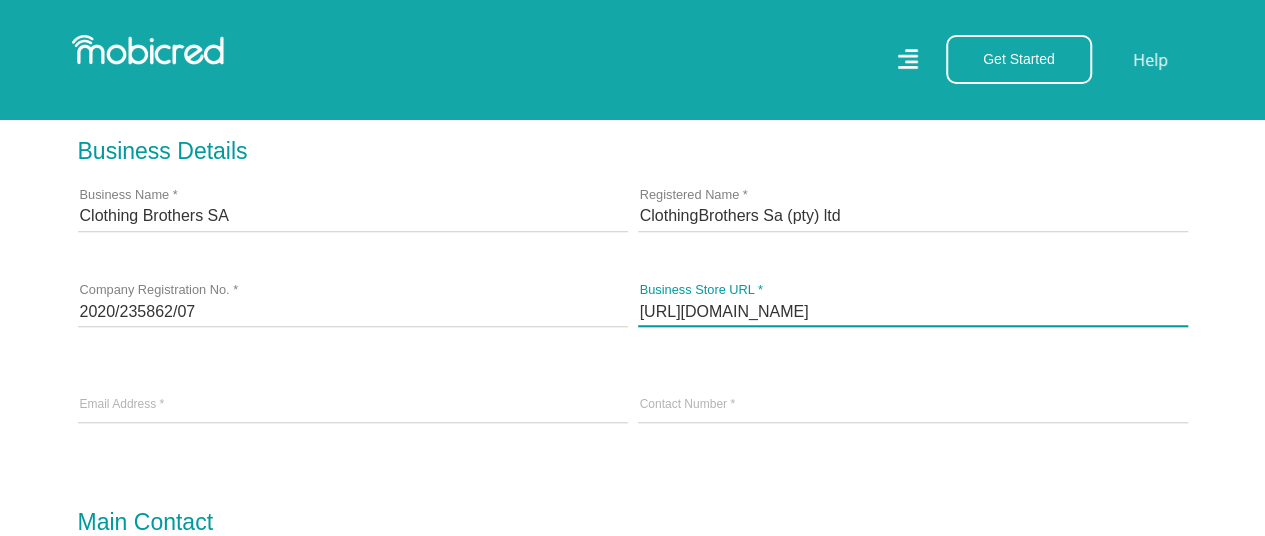 click on "[URL][DOMAIN_NAME]" at bounding box center [913, 311] 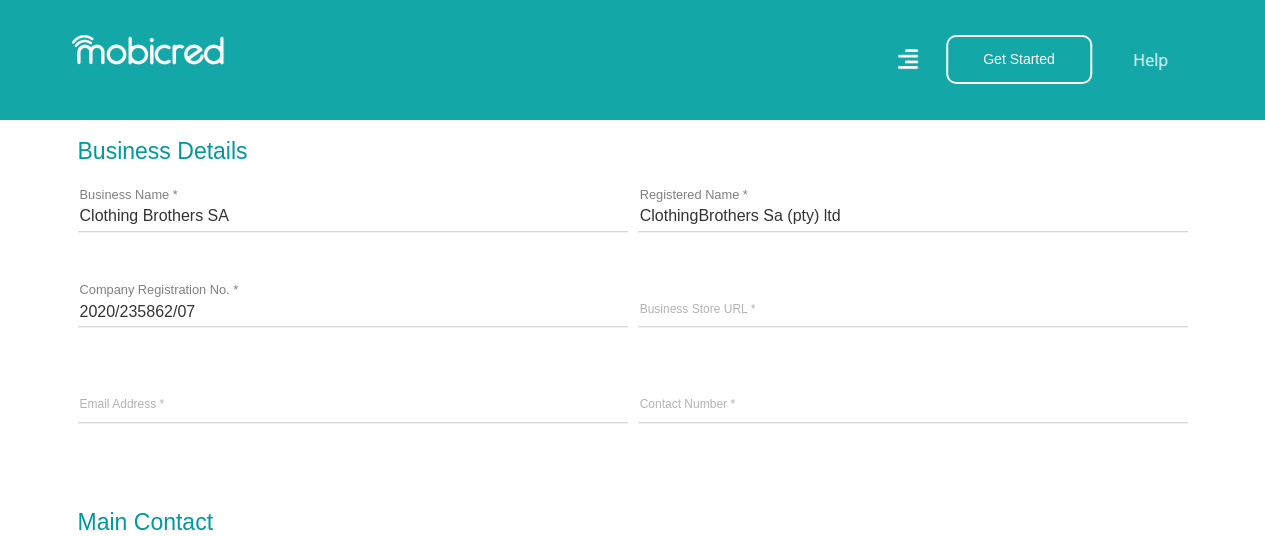 click on "Email Address *" at bounding box center (353, 406) 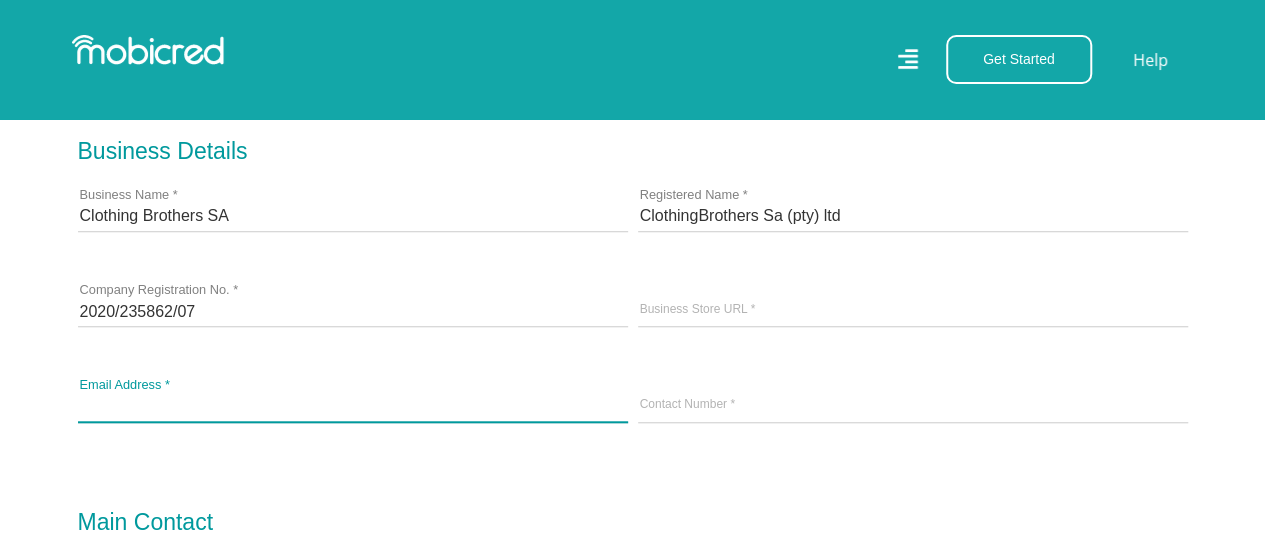 click at bounding box center (353, 406) 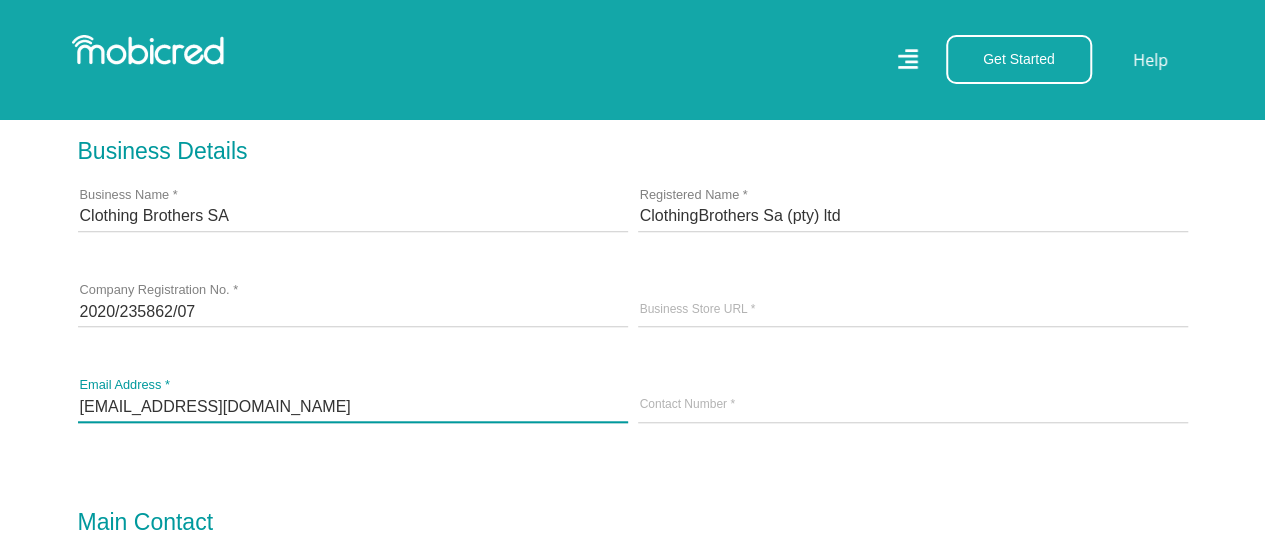 type on "[EMAIL_ADDRESS][DOMAIN_NAME]" 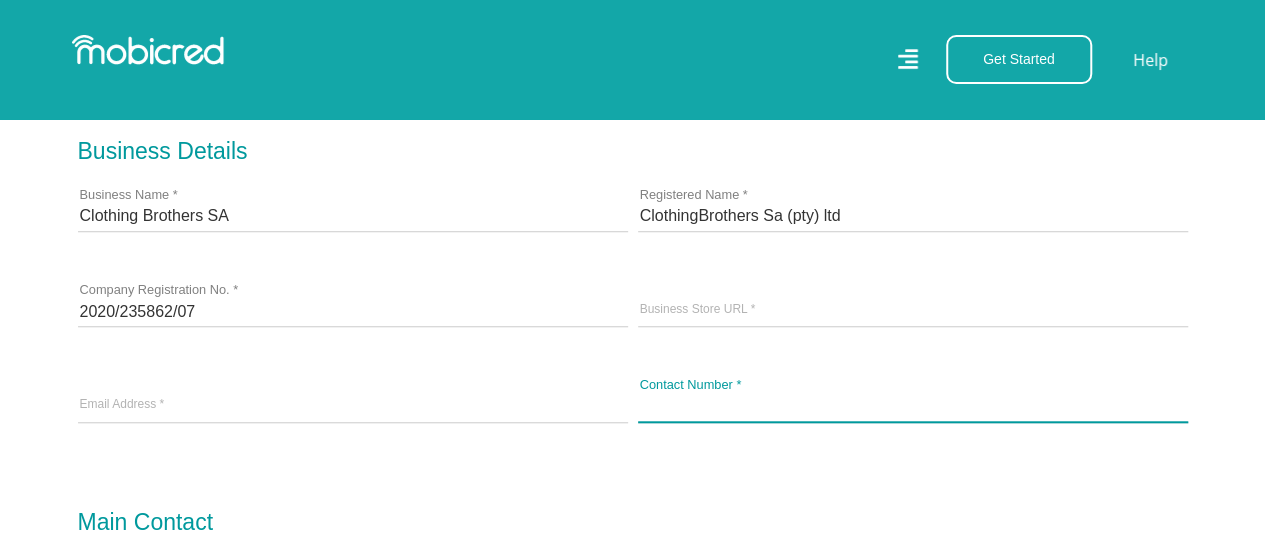 click on "Contact Number *" at bounding box center [913, 406] 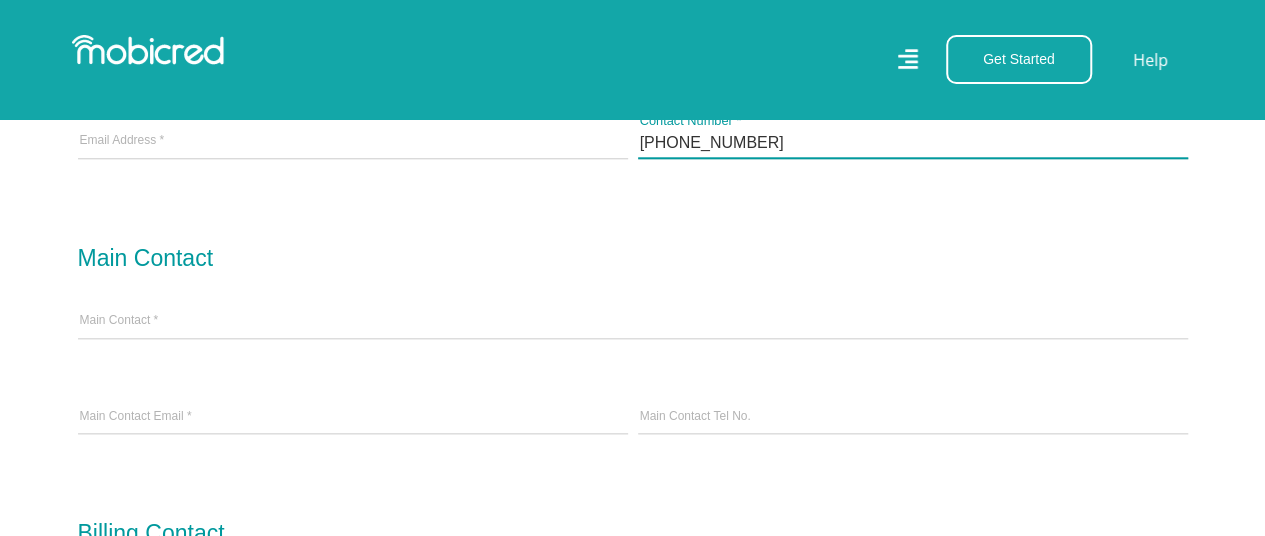 scroll, scrollTop: 960, scrollLeft: 0, axis: vertical 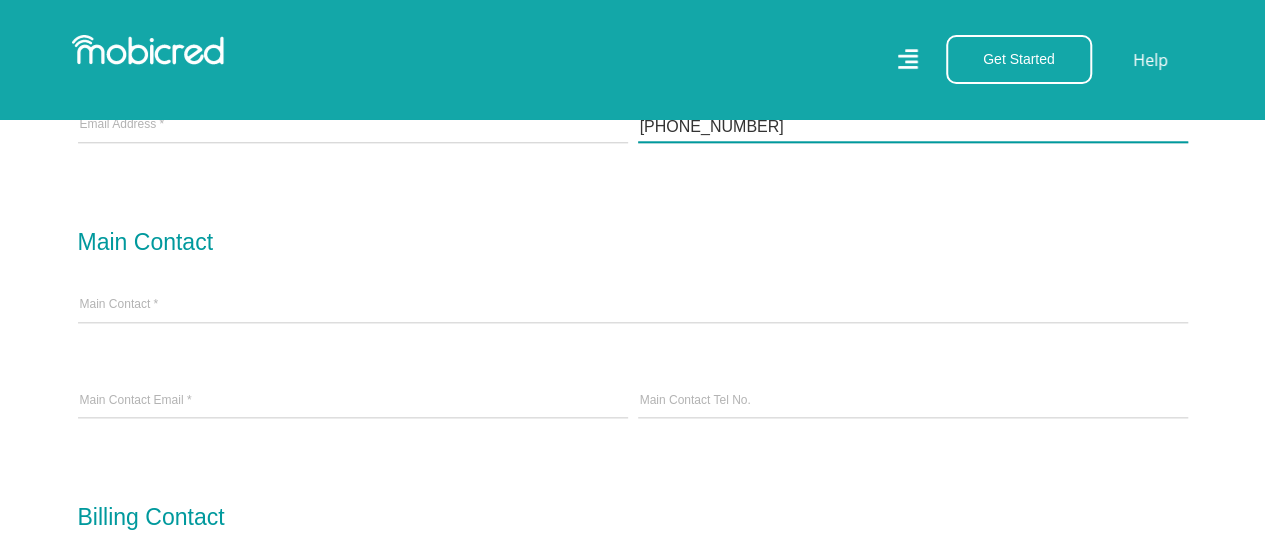 type on "+27619622738" 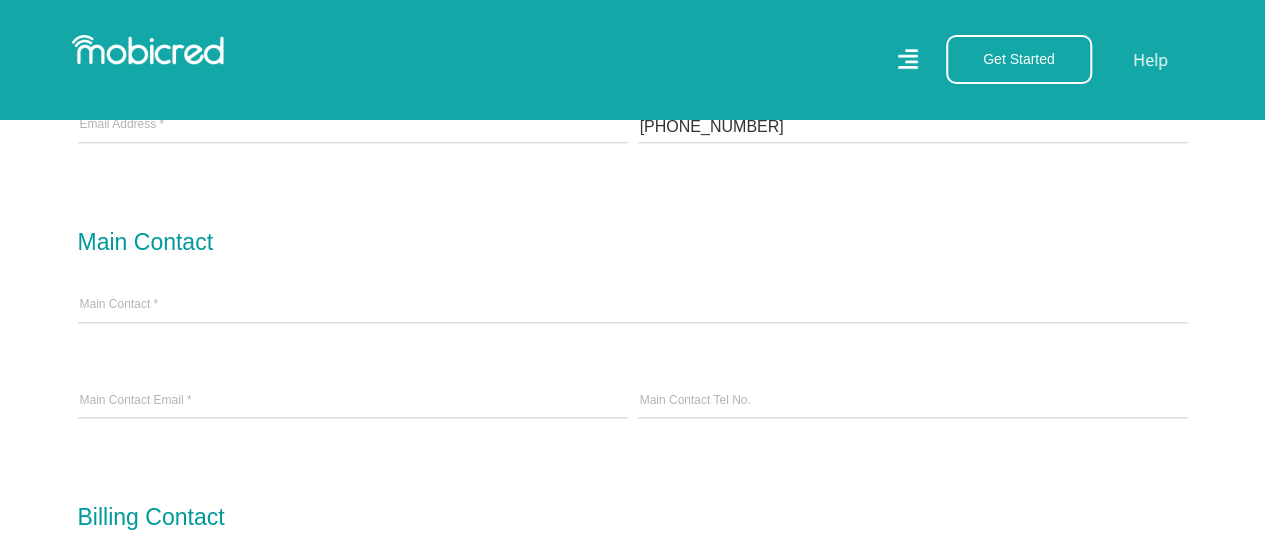 click on "Main Contact *" at bounding box center (633, 306) 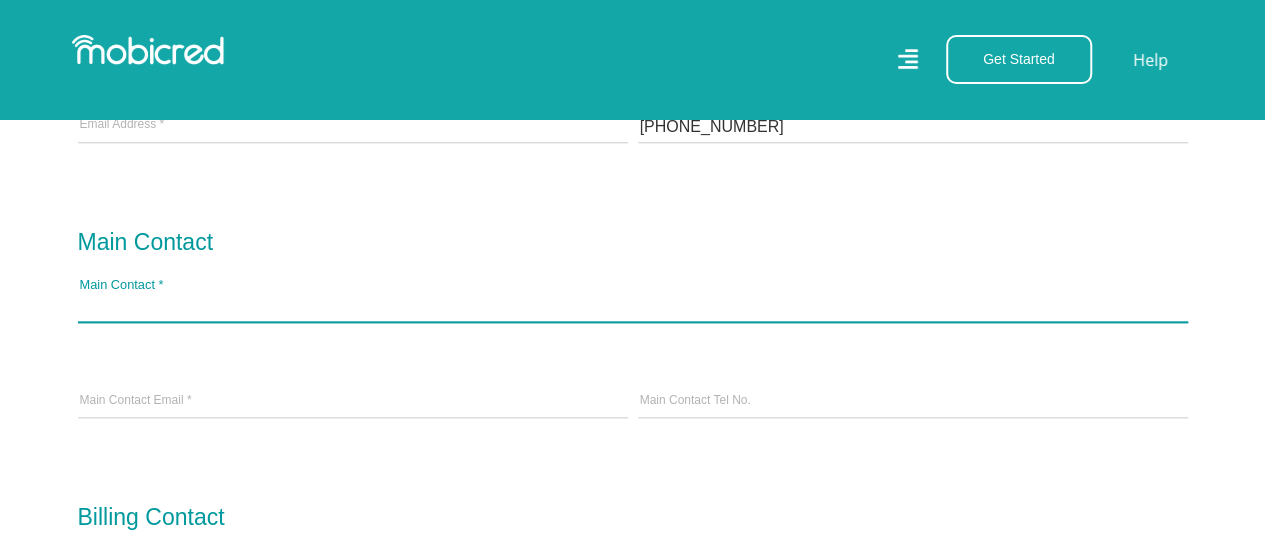click on "Main Contact *" at bounding box center [633, 306] 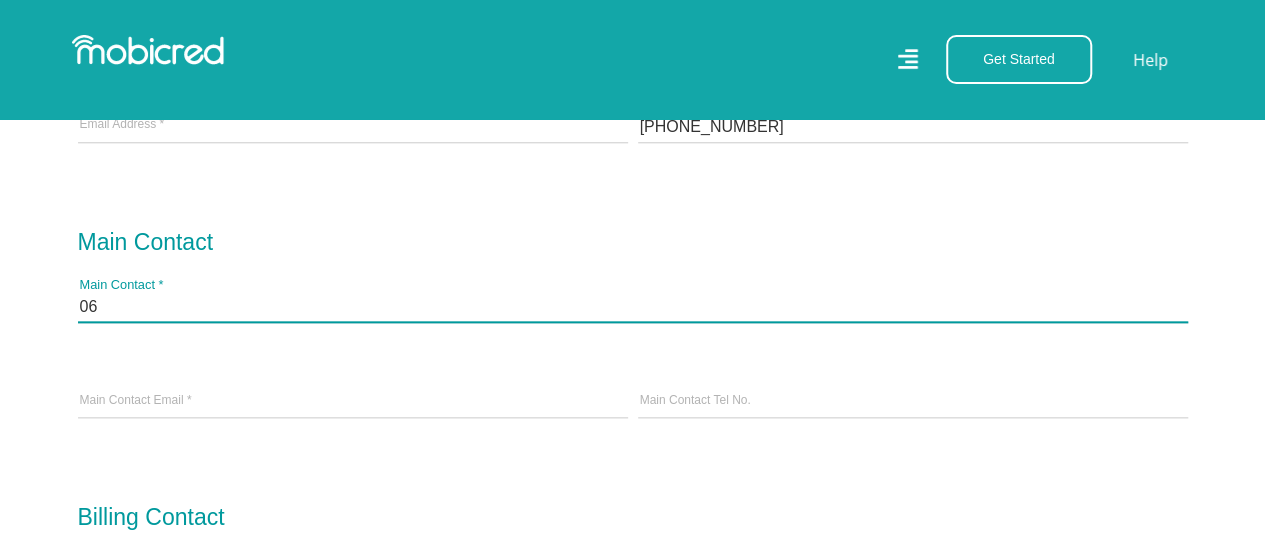 type on "0" 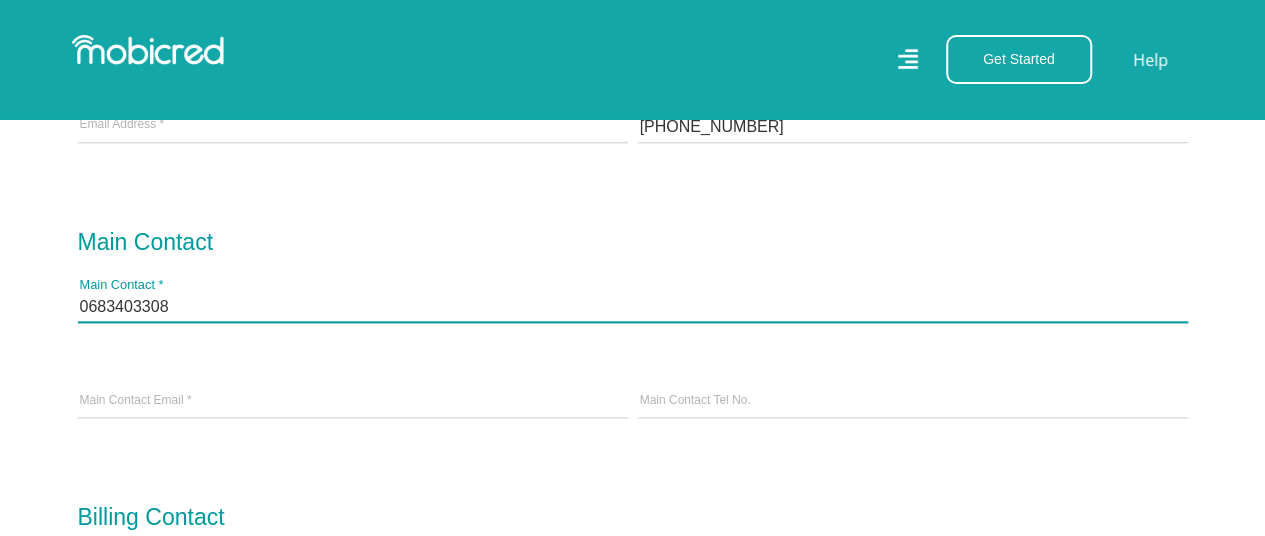 type on "0683403308" 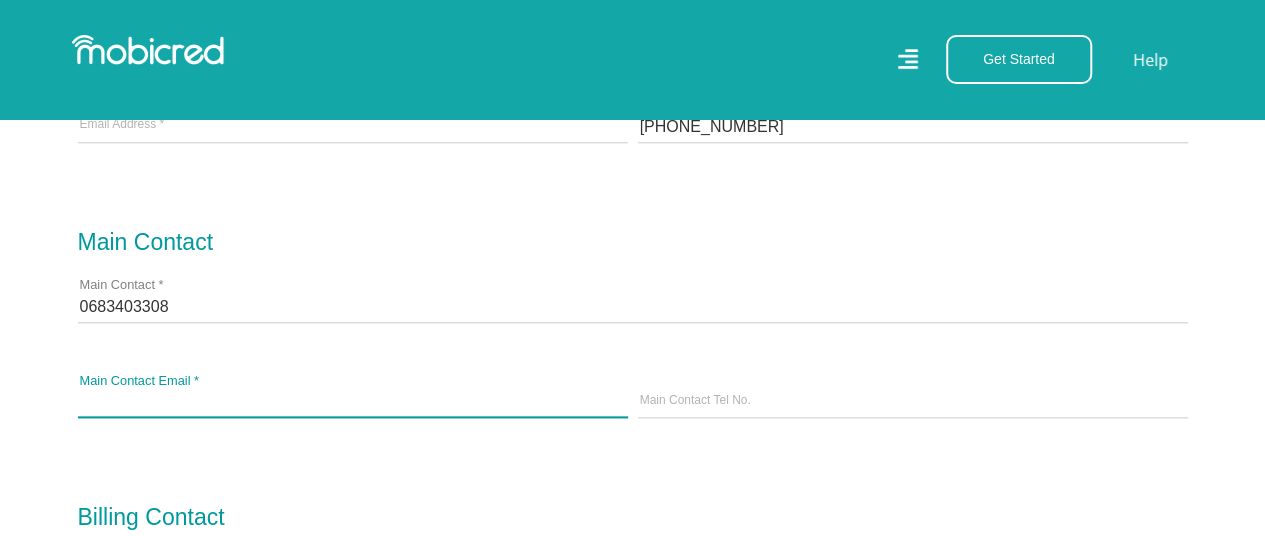 click on "Main Contact Email *" at bounding box center (353, 402) 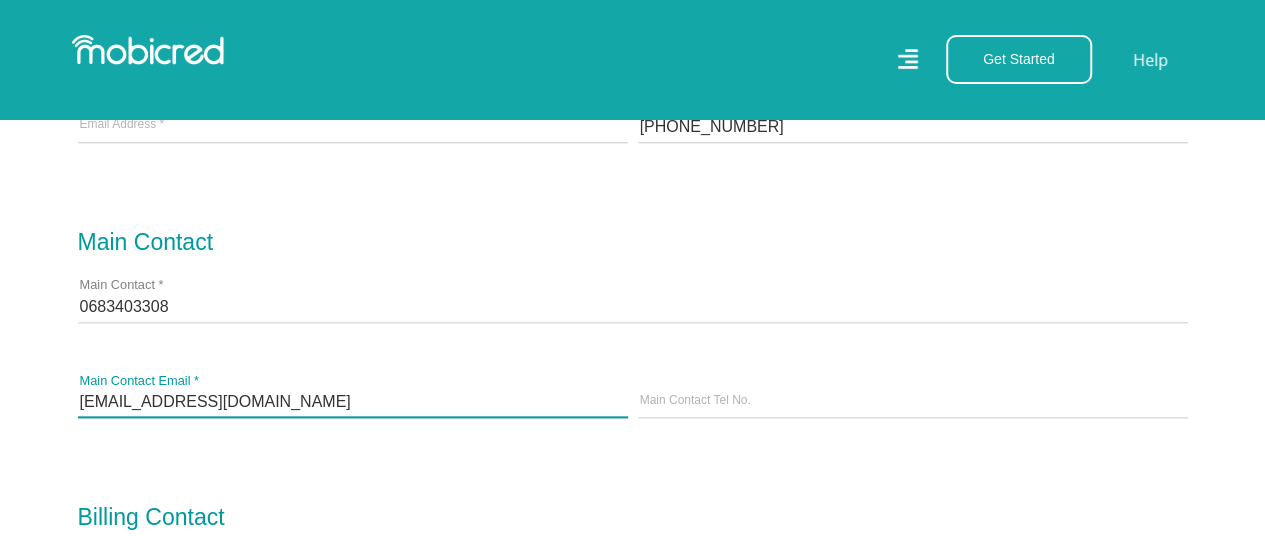 type on "[EMAIL_ADDRESS][DOMAIN_NAME]" 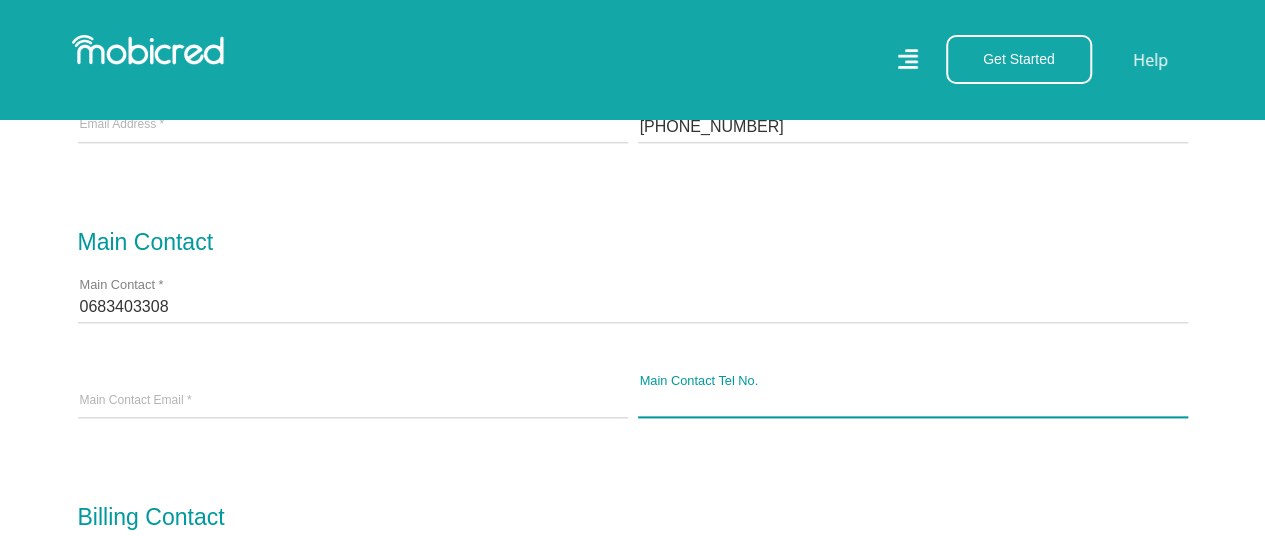 click on "Main Contact Tel No." at bounding box center (913, 402) 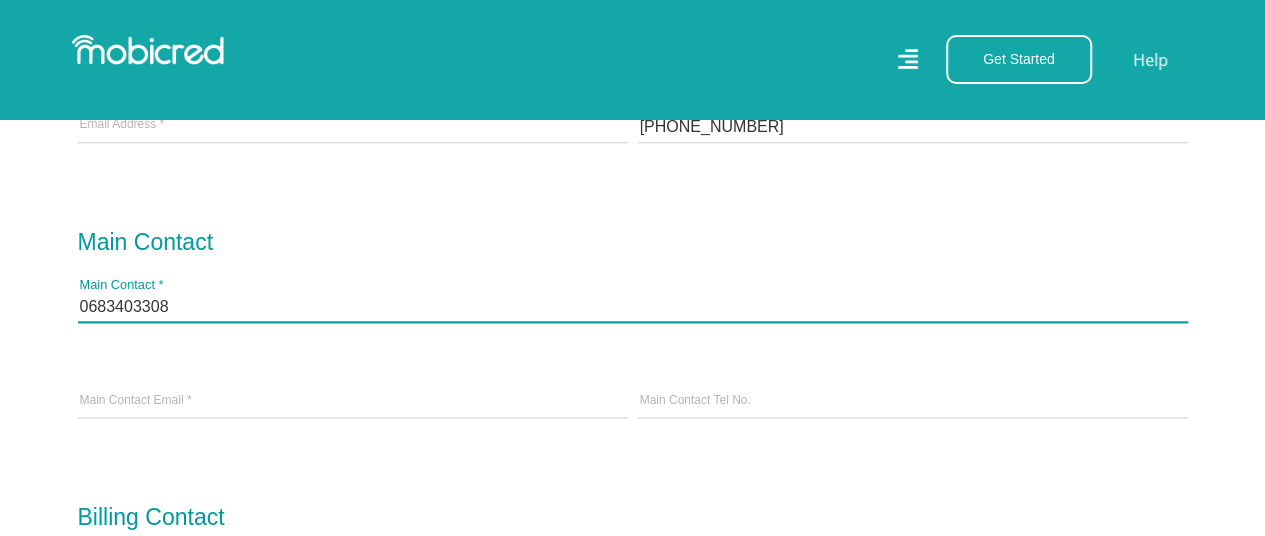 drag, startPoint x: 190, startPoint y: 310, endPoint x: 82, endPoint y: 315, distance: 108.11568 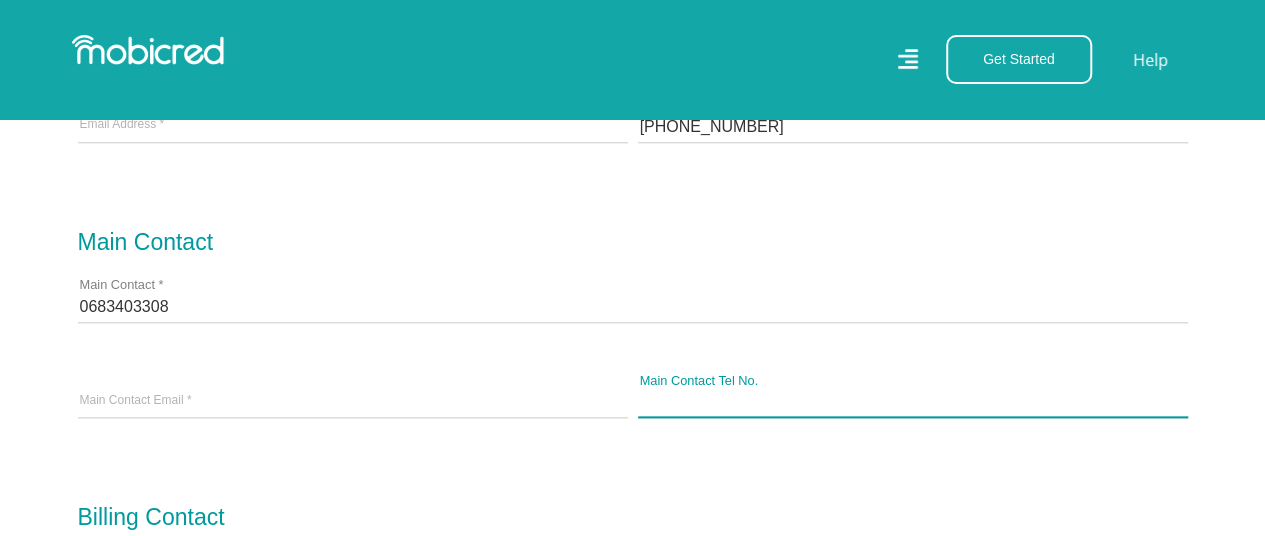 click on "Main Contact Tel No." at bounding box center [913, 402] 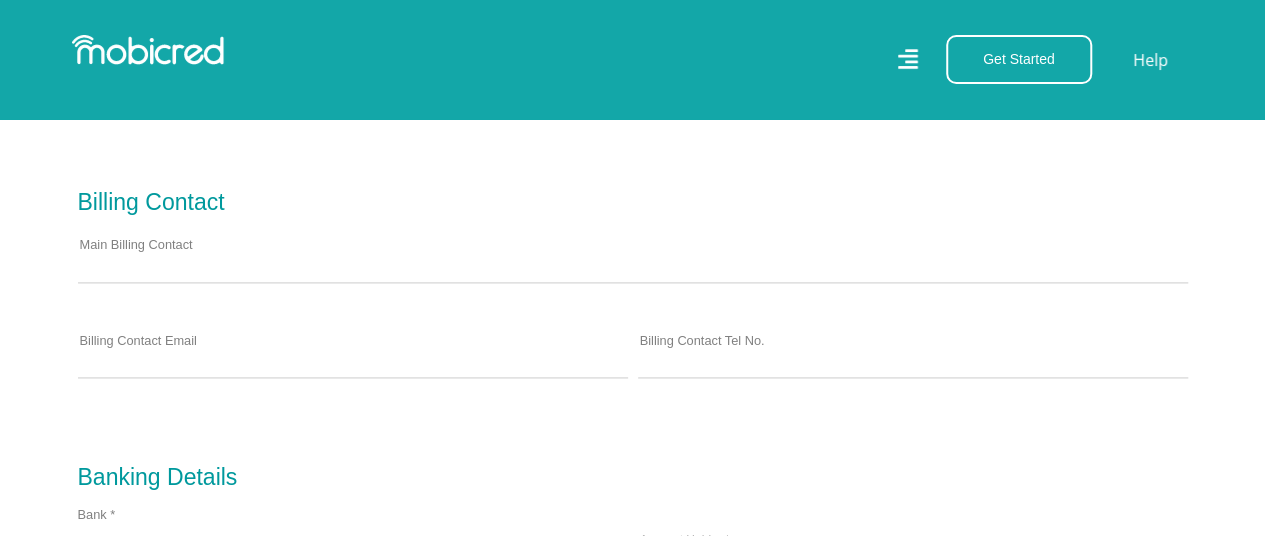 scroll, scrollTop: 1280, scrollLeft: 0, axis: vertical 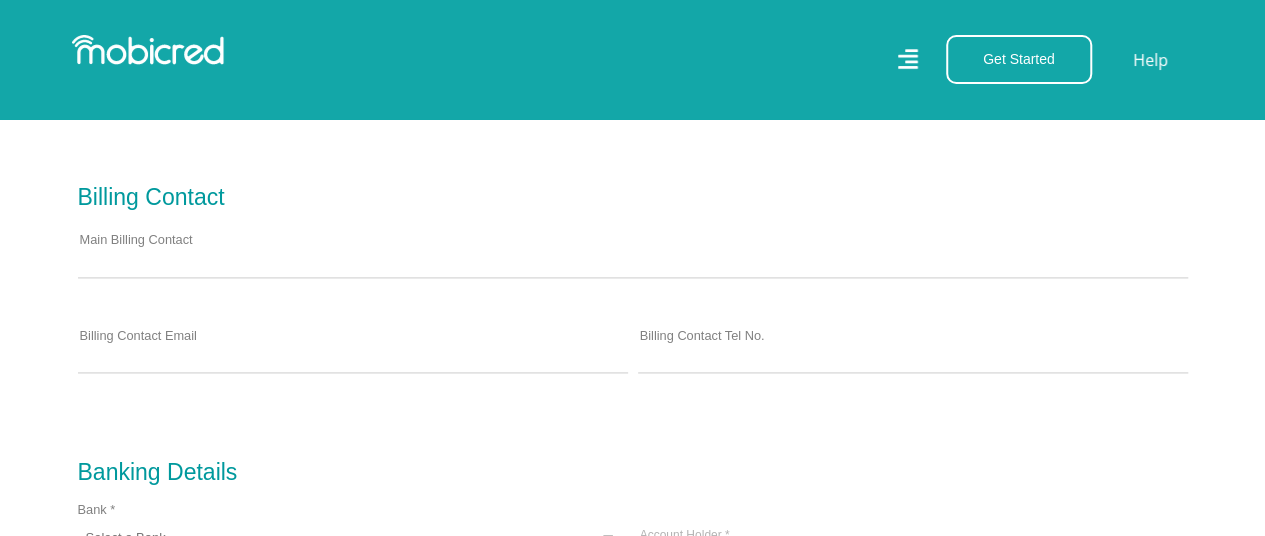 type on "0683403308" 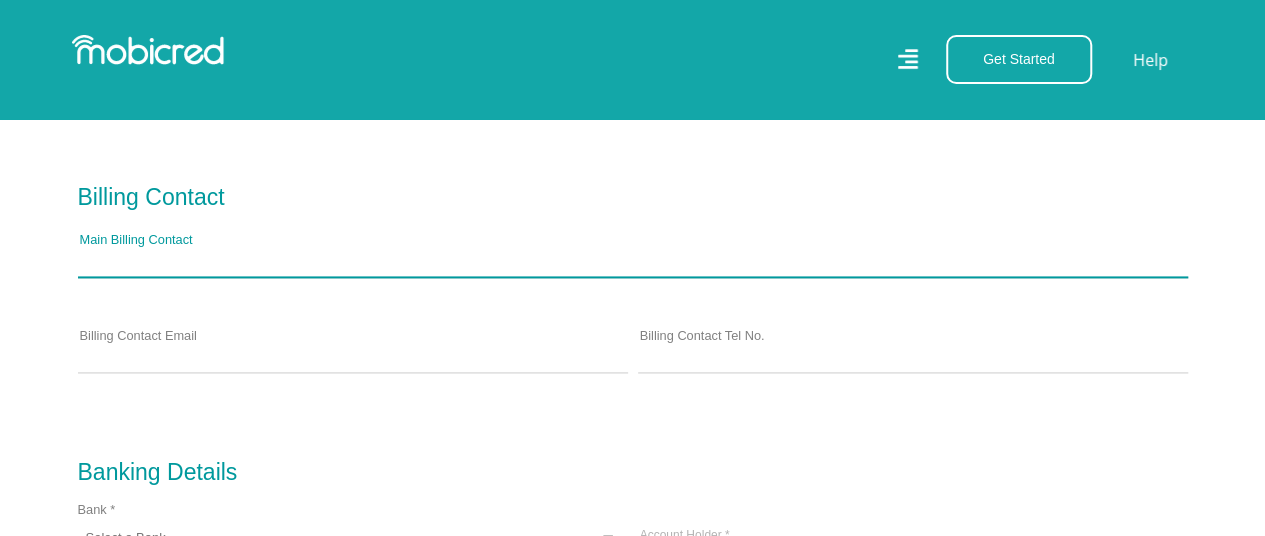click on "Main Billing Contact" at bounding box center (633, 261) 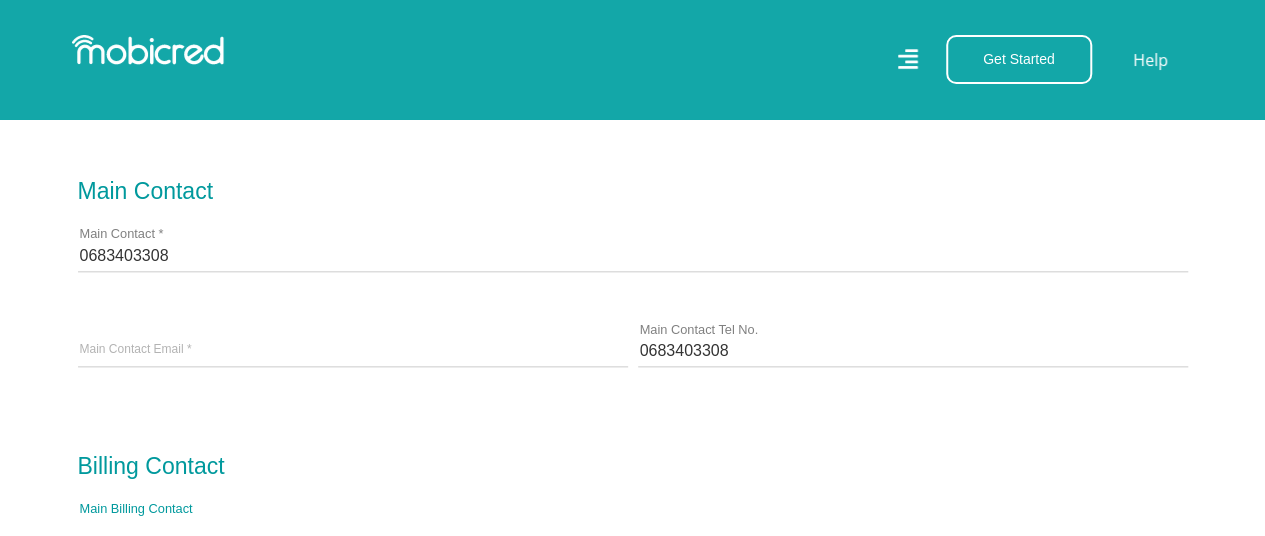 scroll, scrollTop: 1051, scrollLeft: 0, axis: vertical 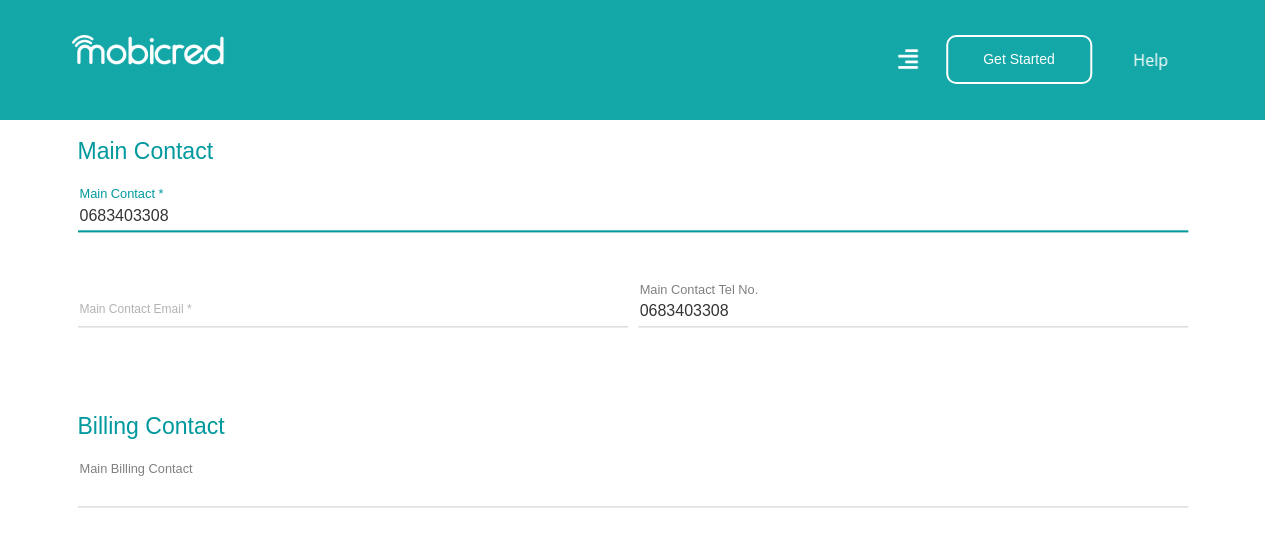click on "0683403308" at bounding box center (633, 215) 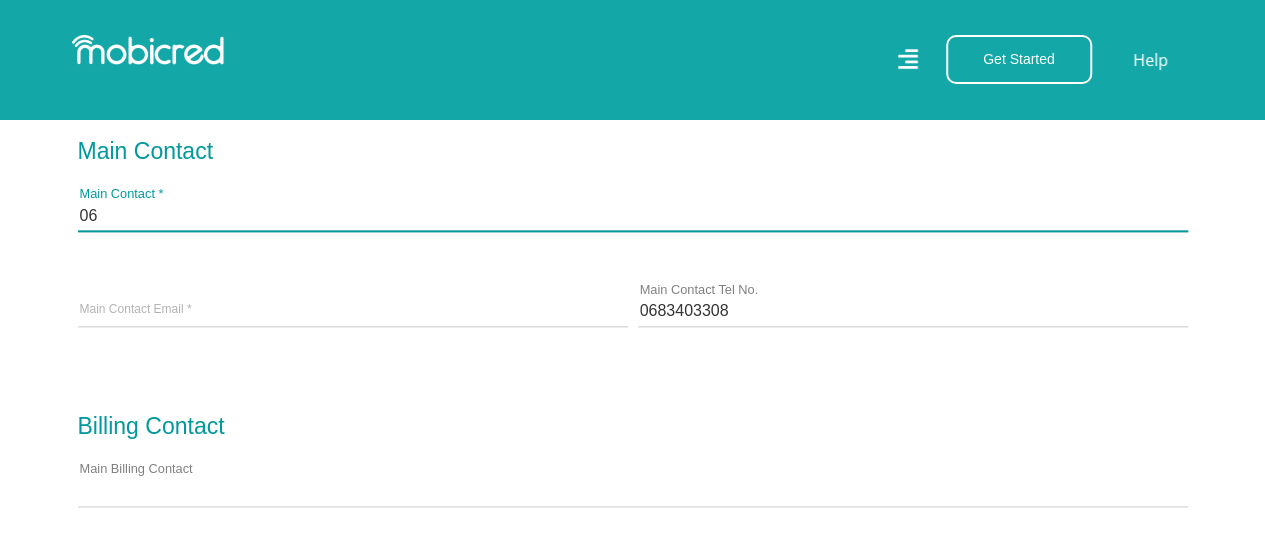 type on "0" 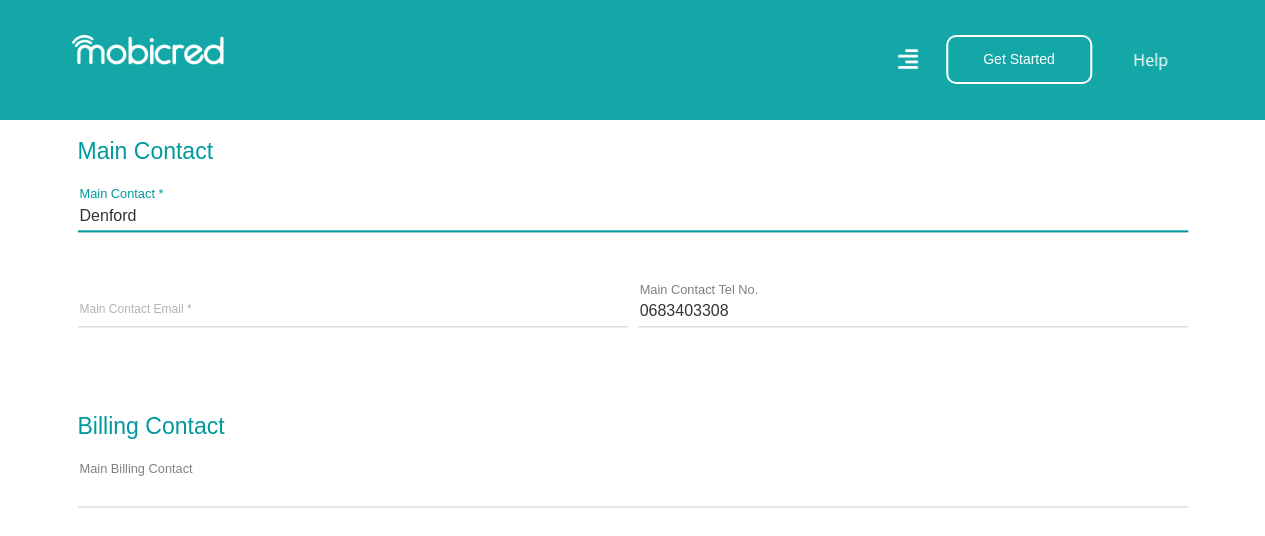 type on "Denford" 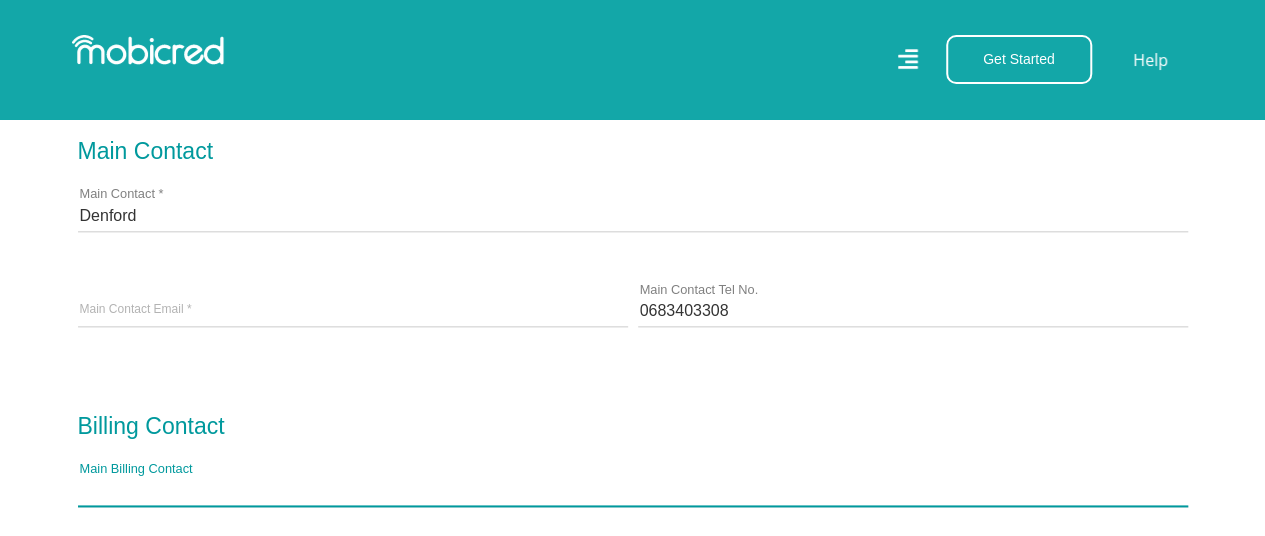 click on "Main Billing Contact" at bounding box center (633, 490) 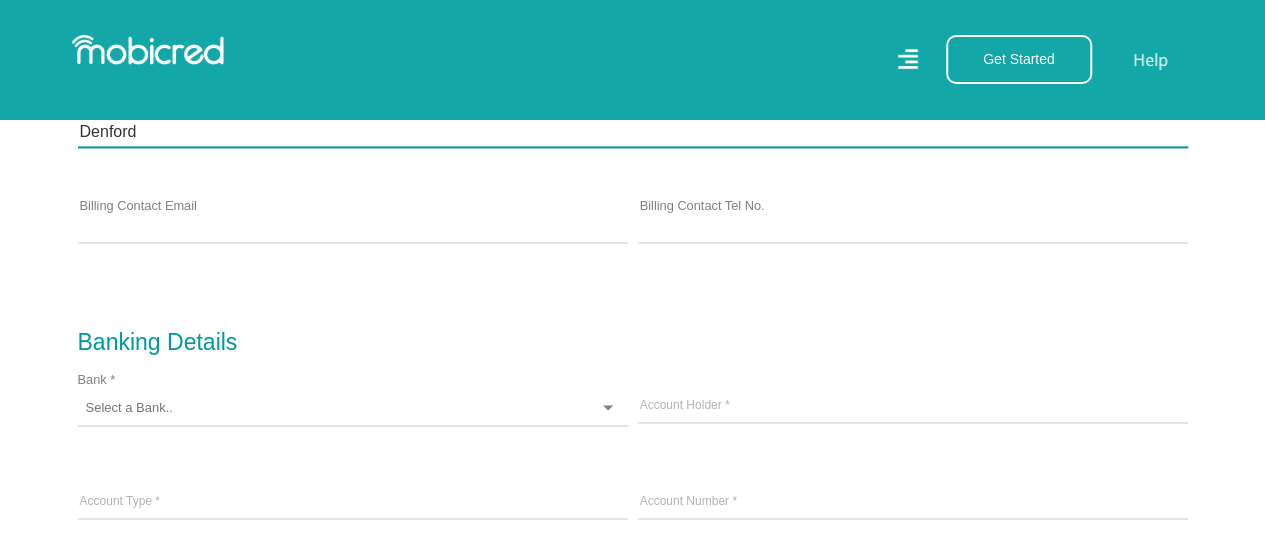 scroll, scrollTop: 1451, scrollLeft: 0, axis: vertical 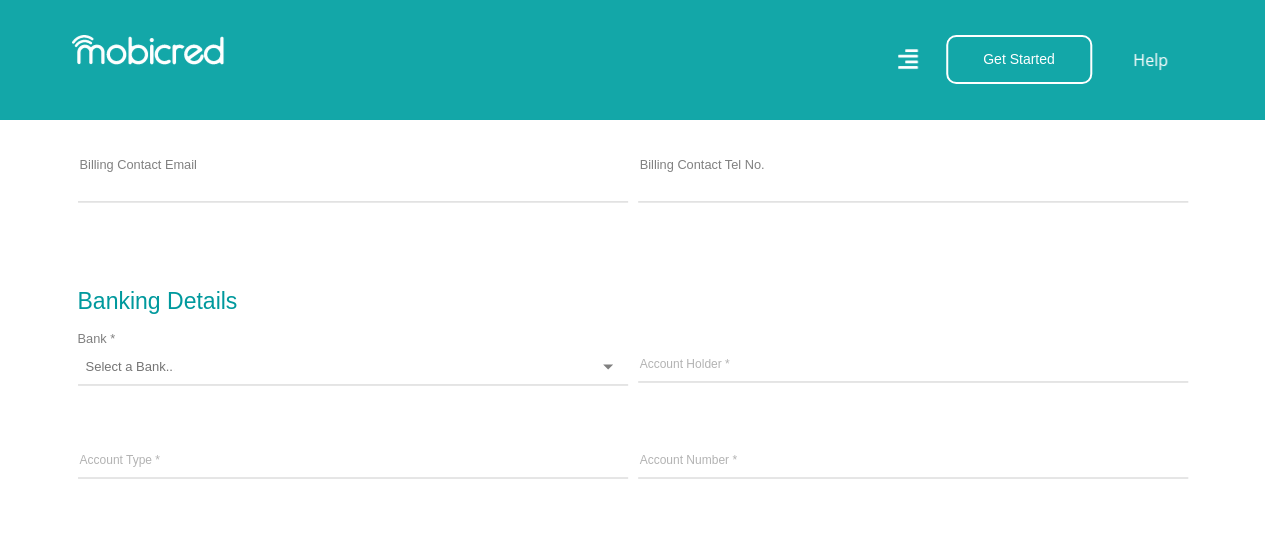 type on "Denford" 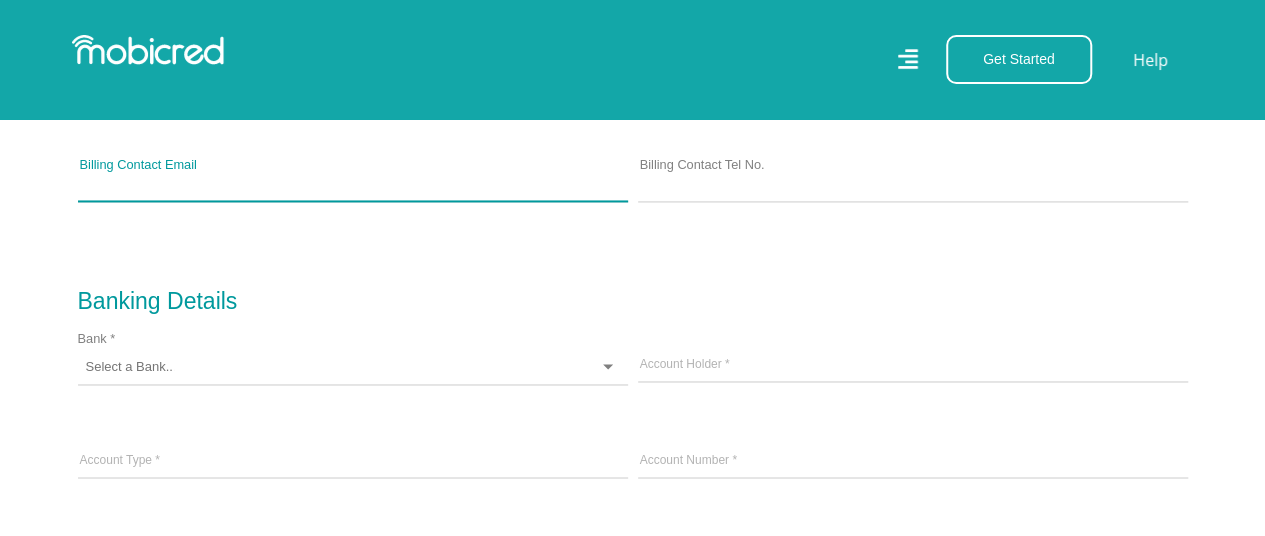 click on "Billing Contact Email" at bounding box center [353, 186] 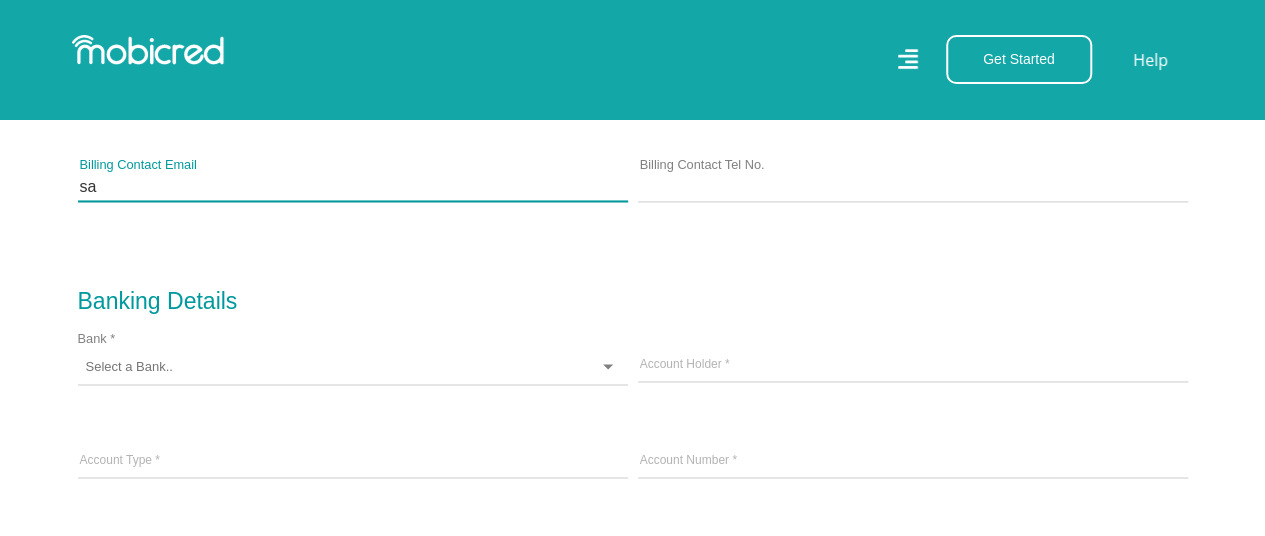 type on "s" 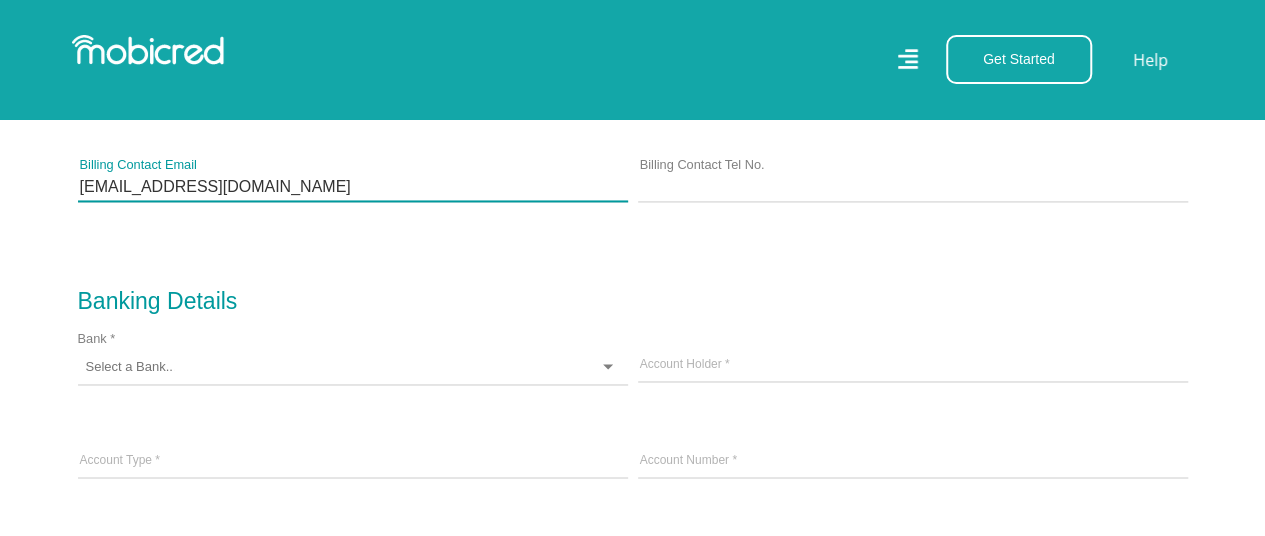 type on "denfordsauru@icloud.com" 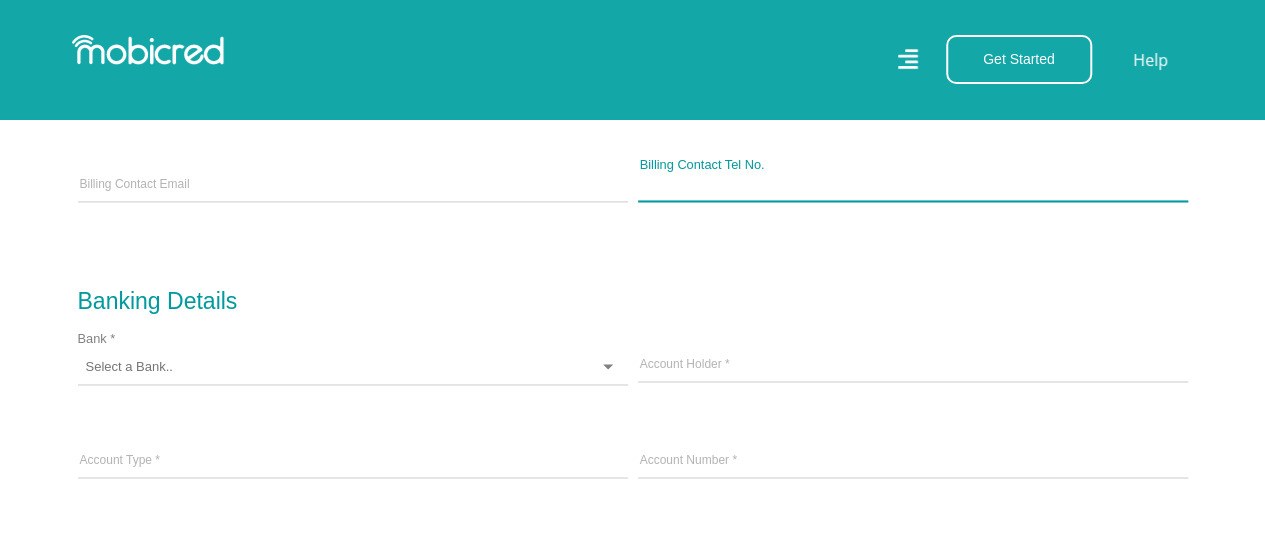 click on "Billing Contact Tel No." at bounding box center (913, 186) 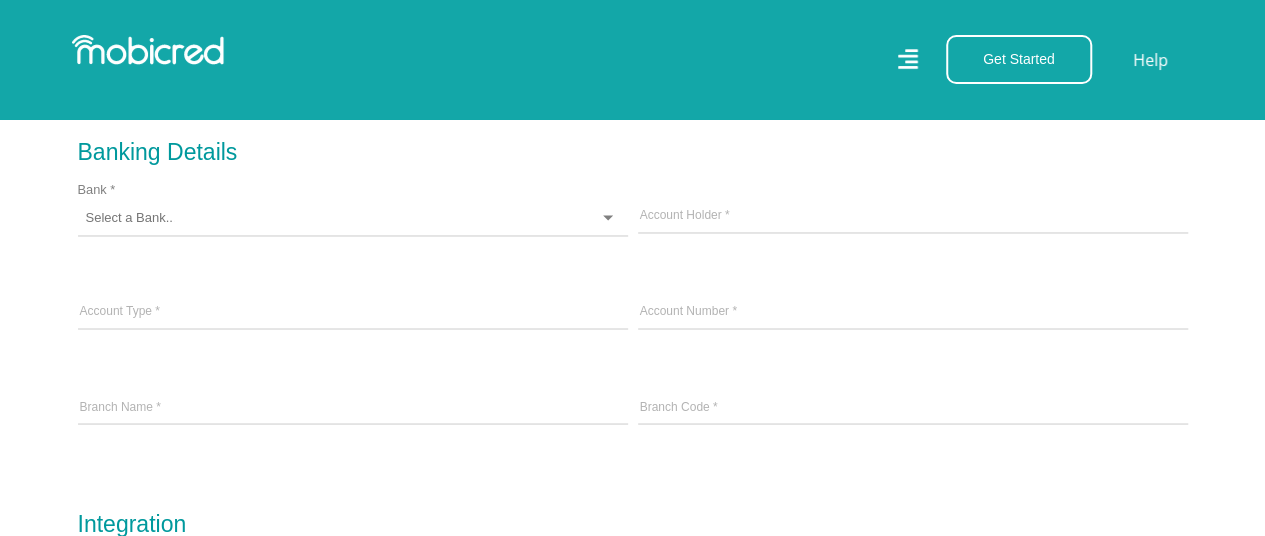 scroll, scrollTop: 1611, scrollLeft: 0, axis: vertical 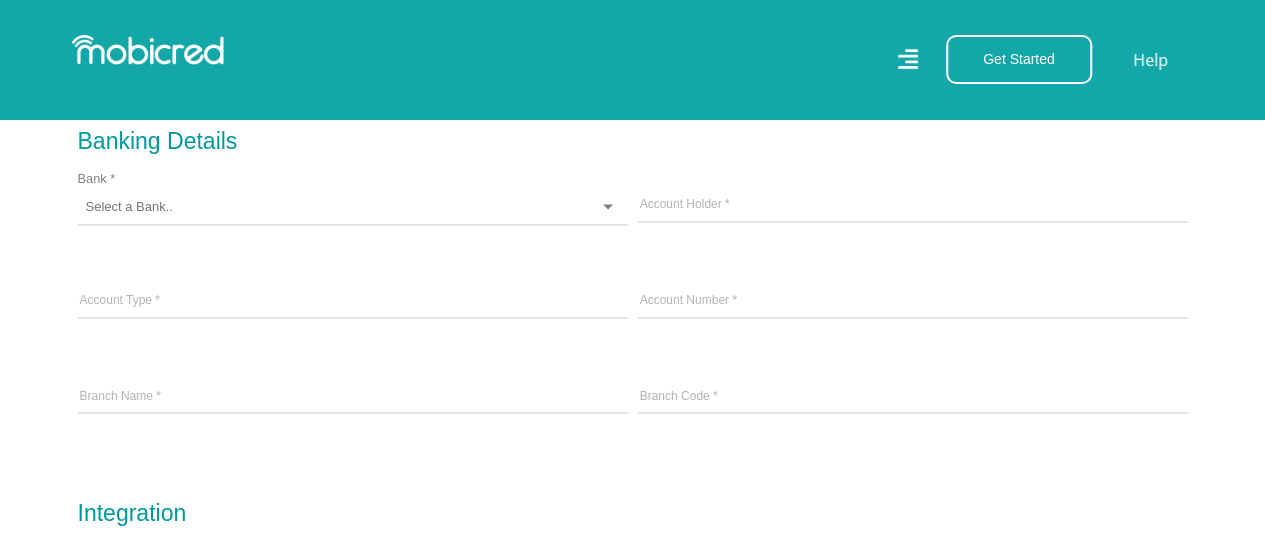 type on "0683403308" 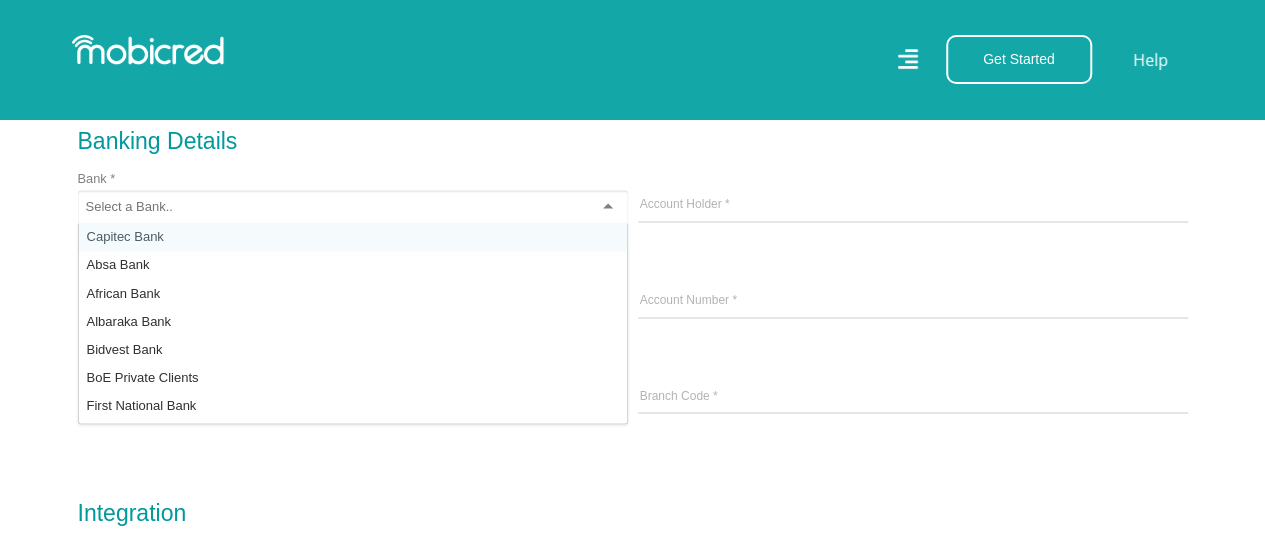 click at bounding box center (353, 207) 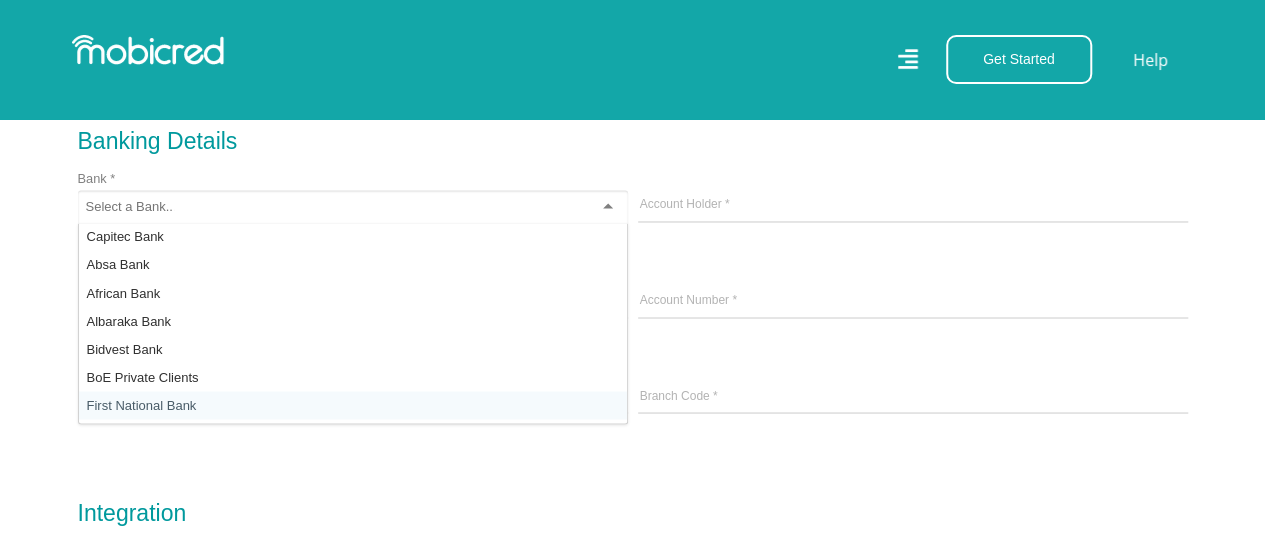 scroll, scrollTop: 0, scrollLeft: 0, axis: both 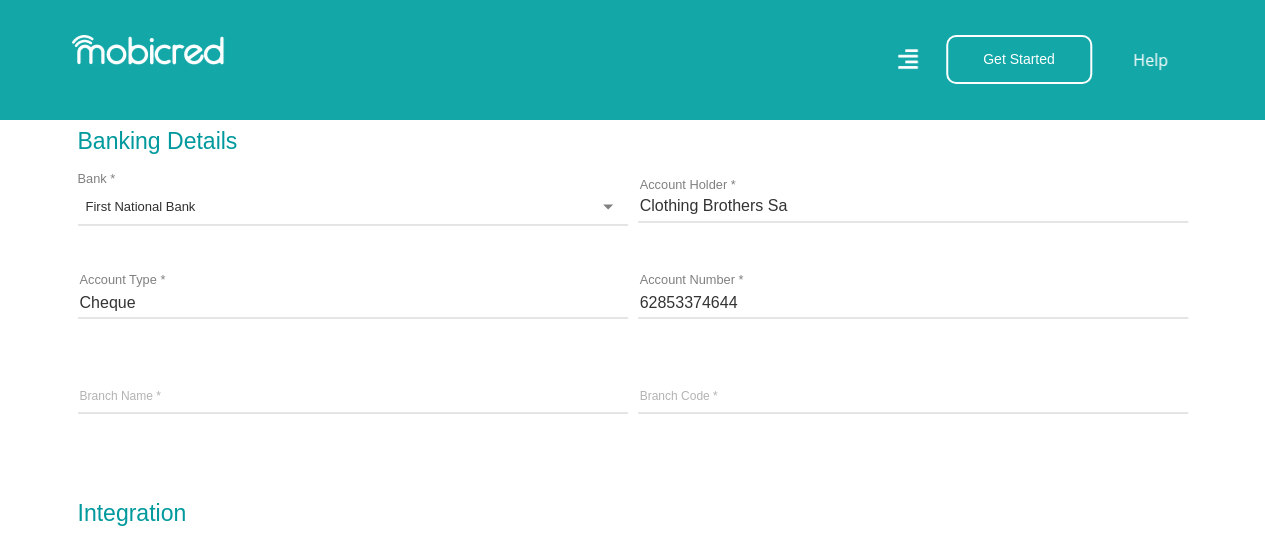 type on "62853374644" 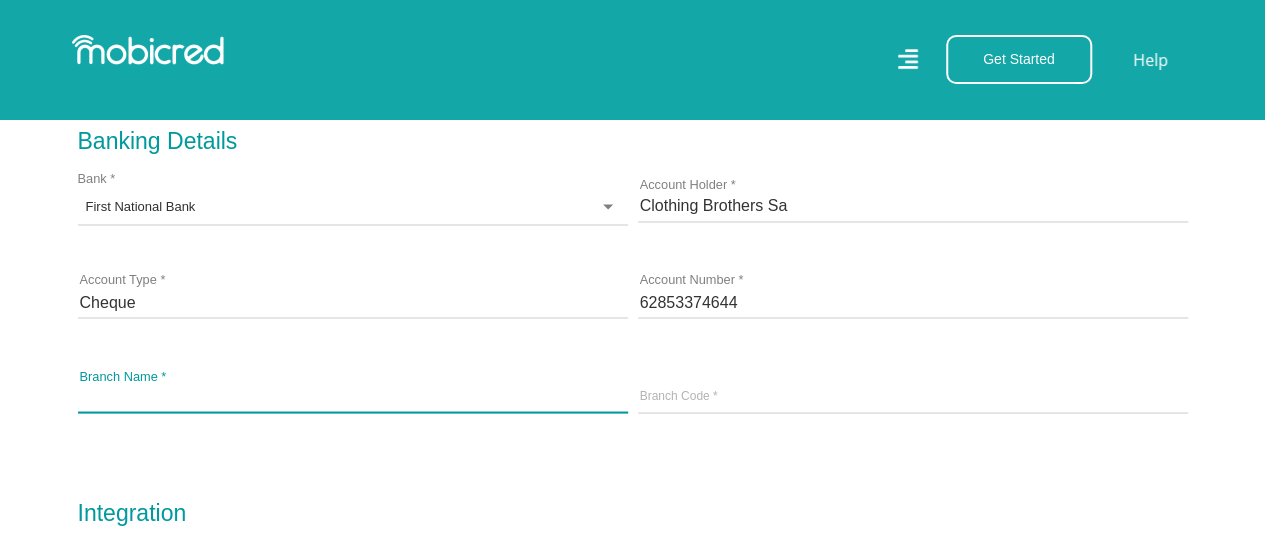 click on "Branch Name *" at bounding box center [353, 397] 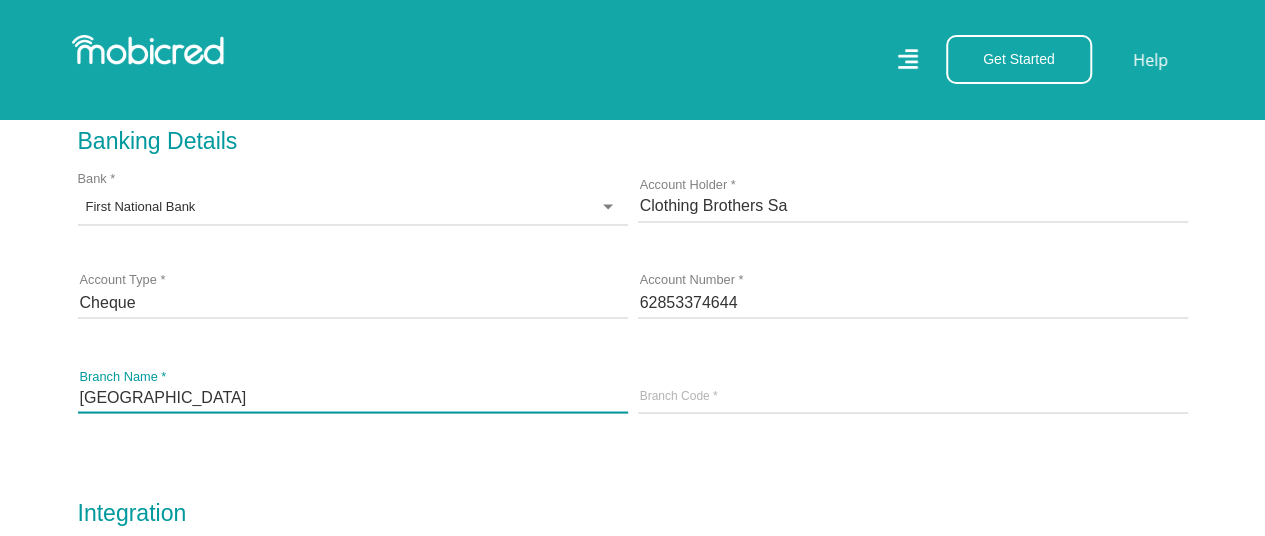 type on "BROOKLYN" 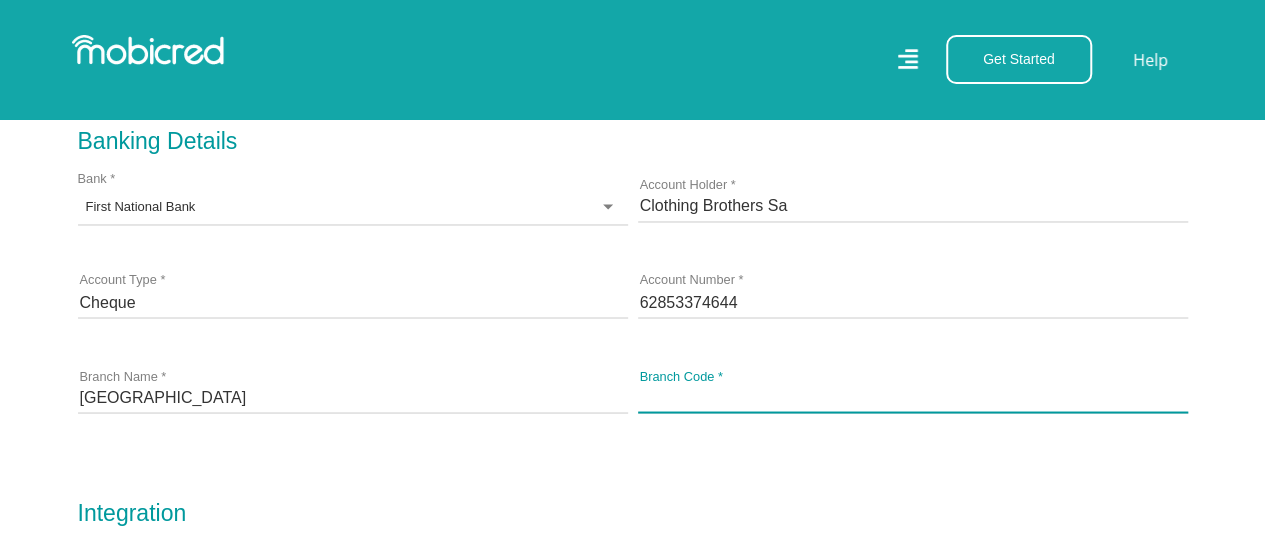 click on "Branch Code *" at bounding box center (913, 397) 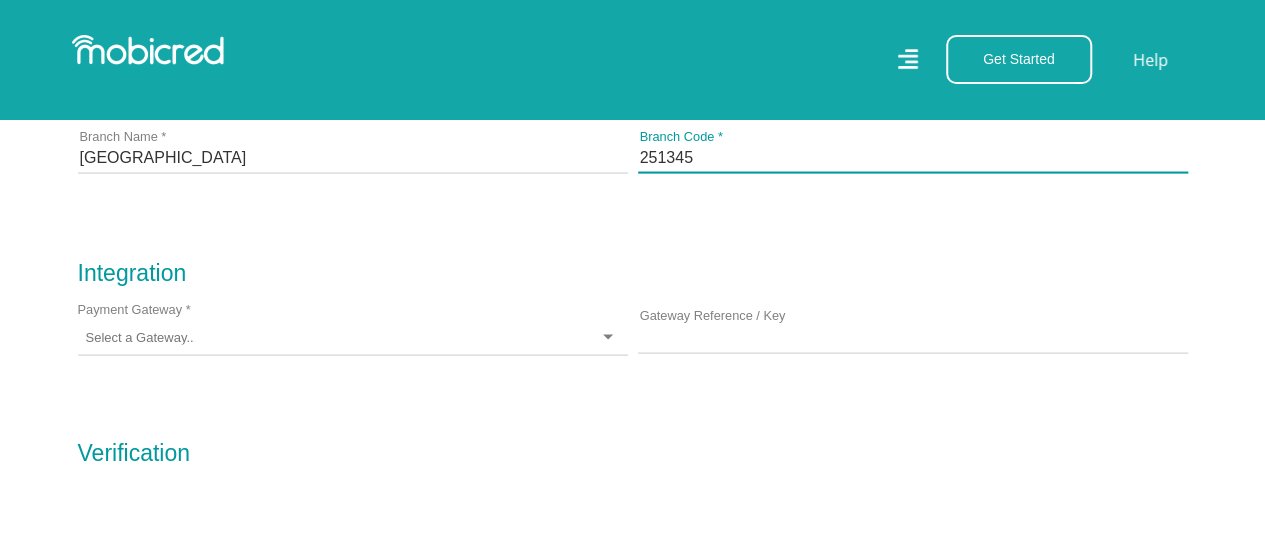scroll, scrollTop: 1891, scrollLeft: 0, axis: vertical 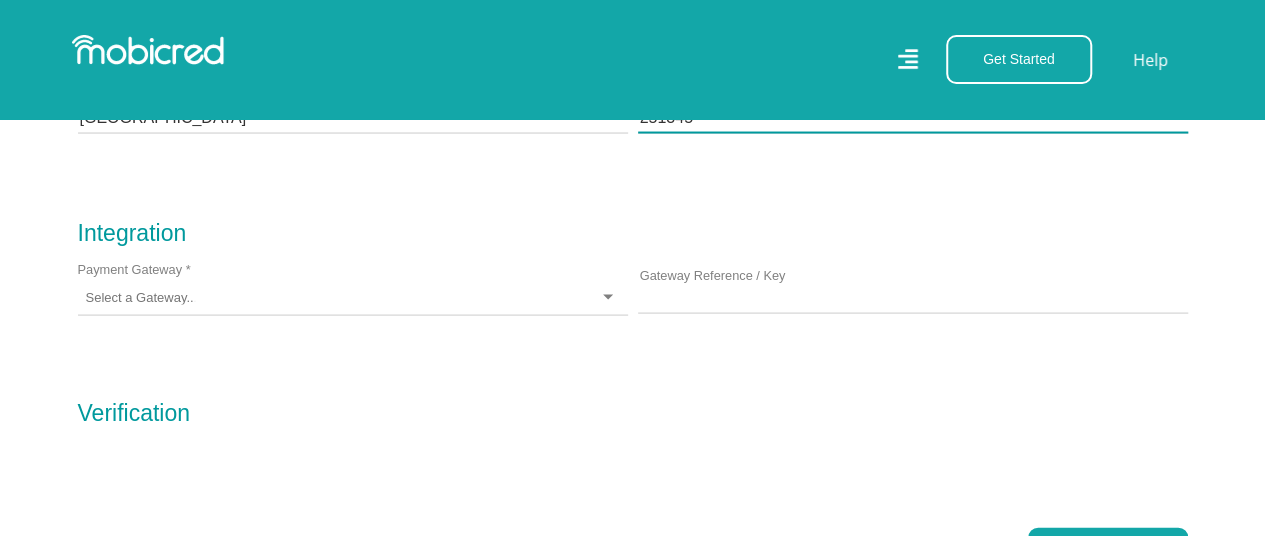 type on "251345" 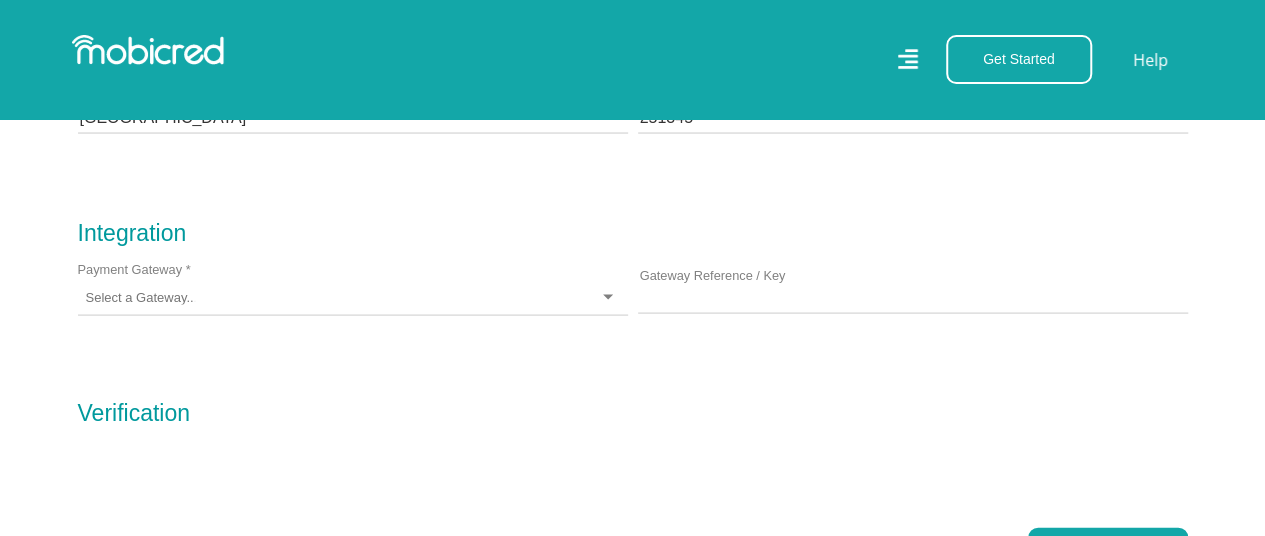 click at bounding box center [353, 297] 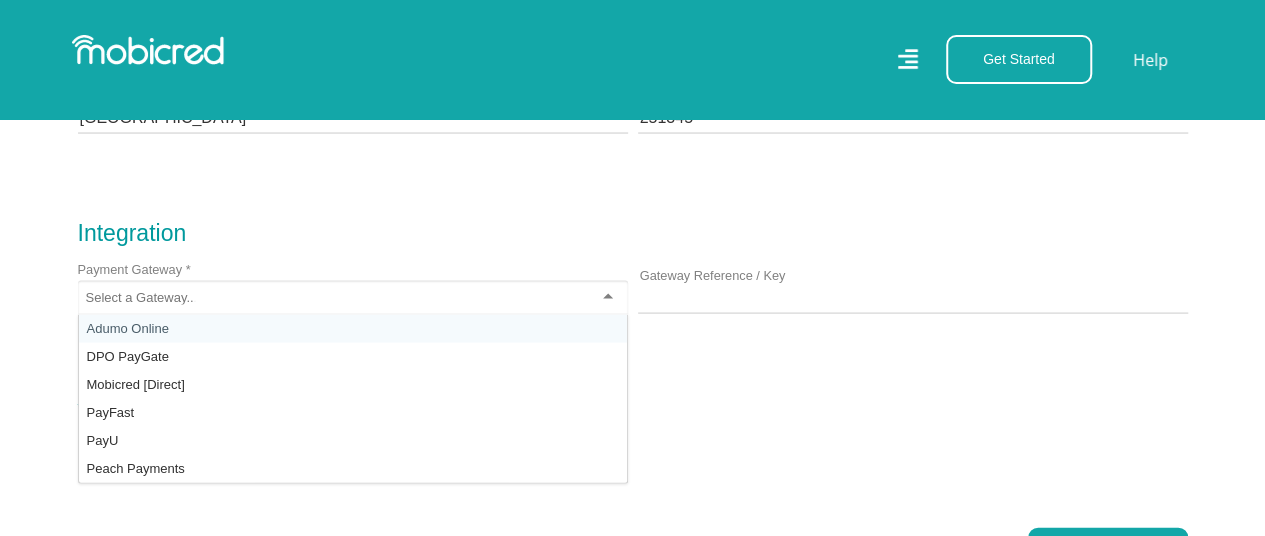 click at bounding box center [353, 297] 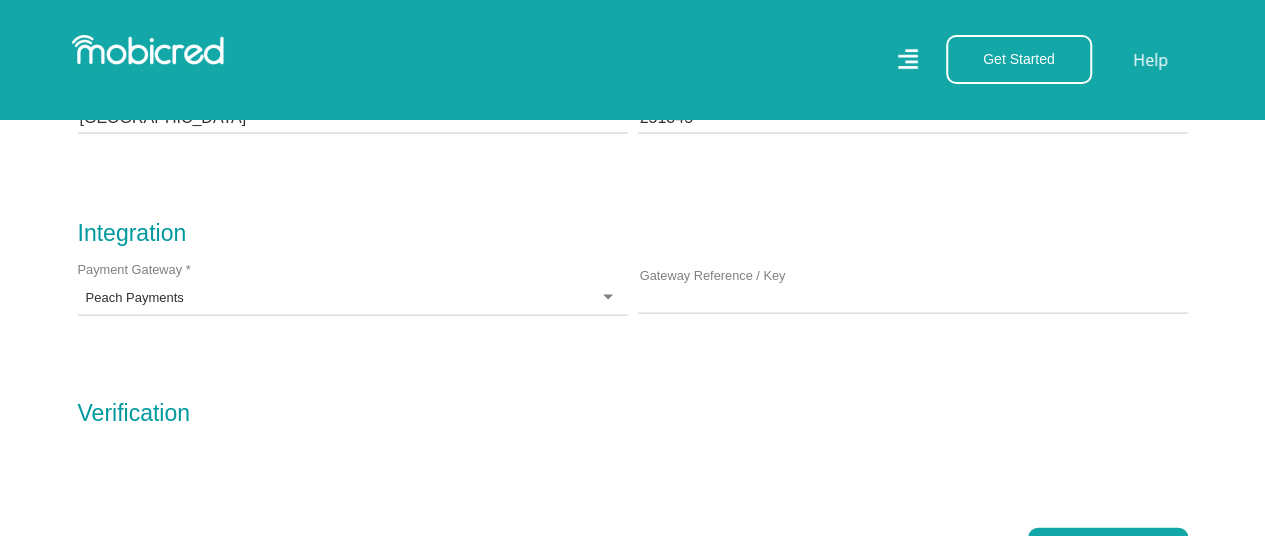 click on "Peach Payments" at bounding box center [353, 297] 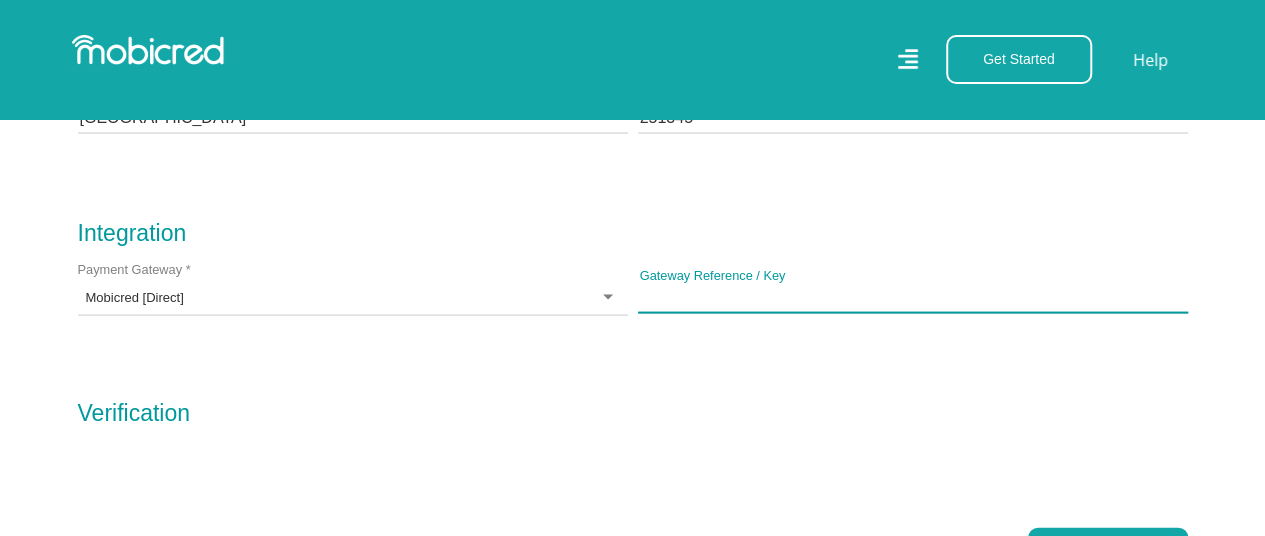 click on "Gateway Reference / Key" at bounding box center (913, 296) 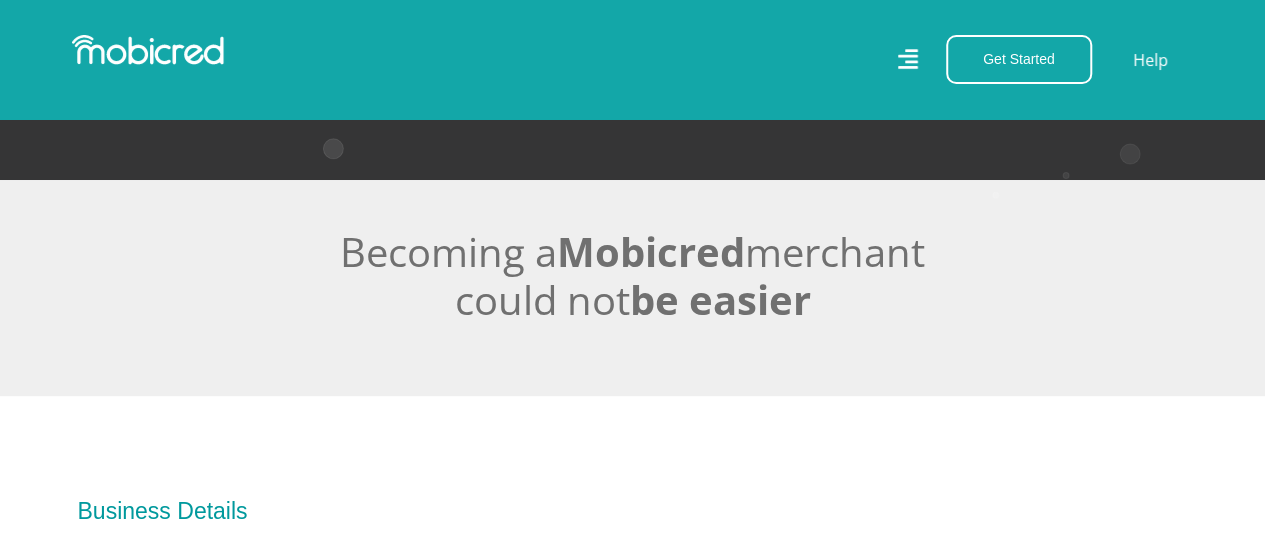 scroll, scrollTop: 386, scrollLeft: 0, axis: vertical 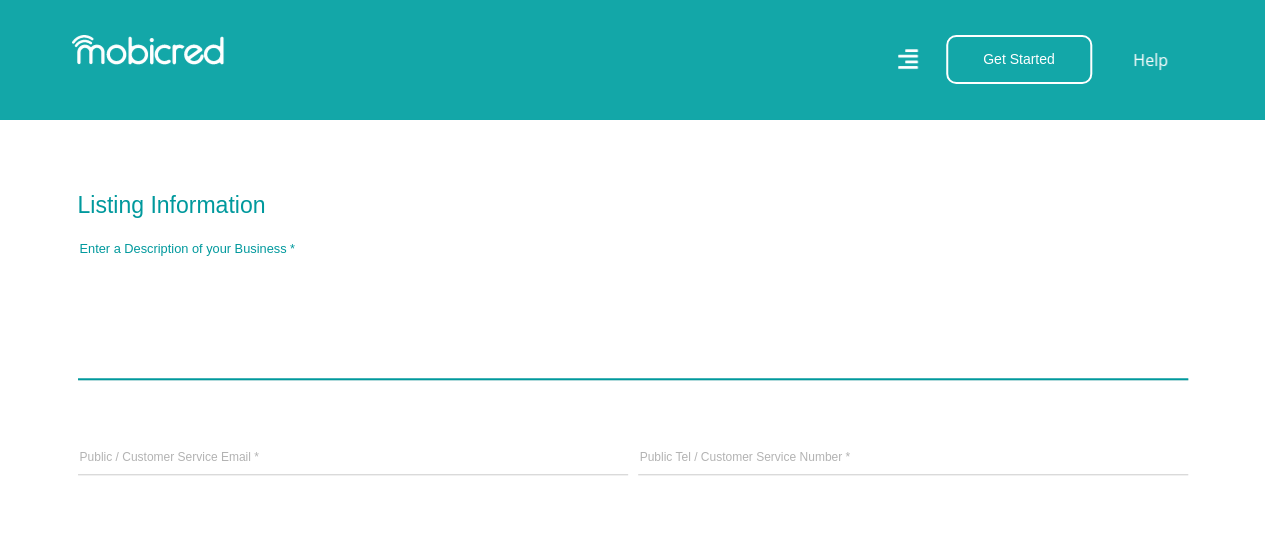 click at bounding box center (633, 317) 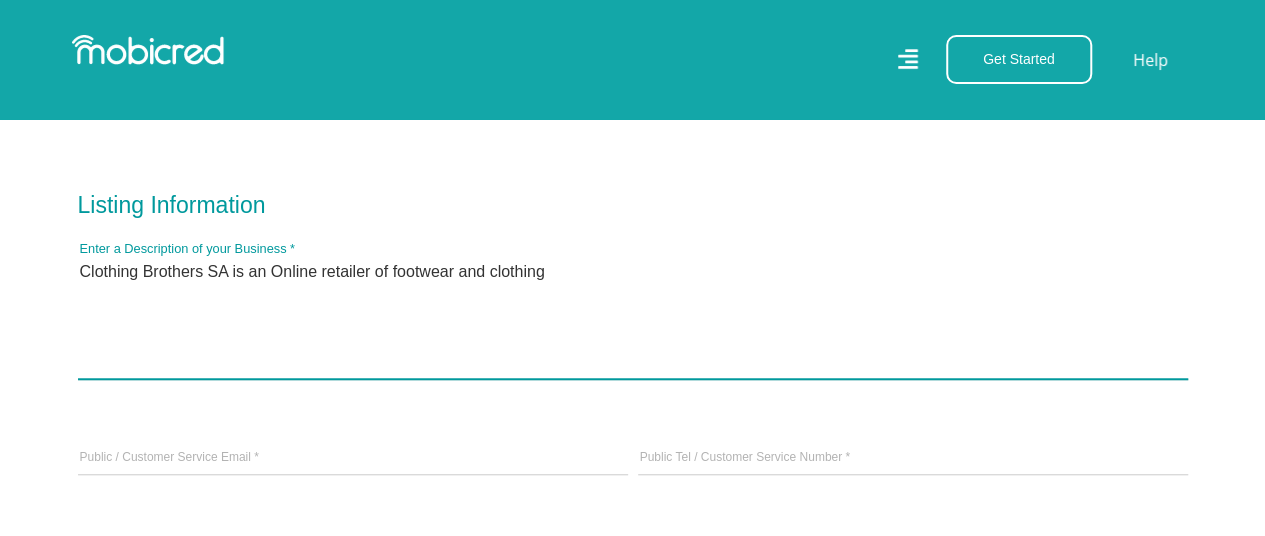 type on "Clothing Brothers SA is an Online retailer of footwear and clothing" 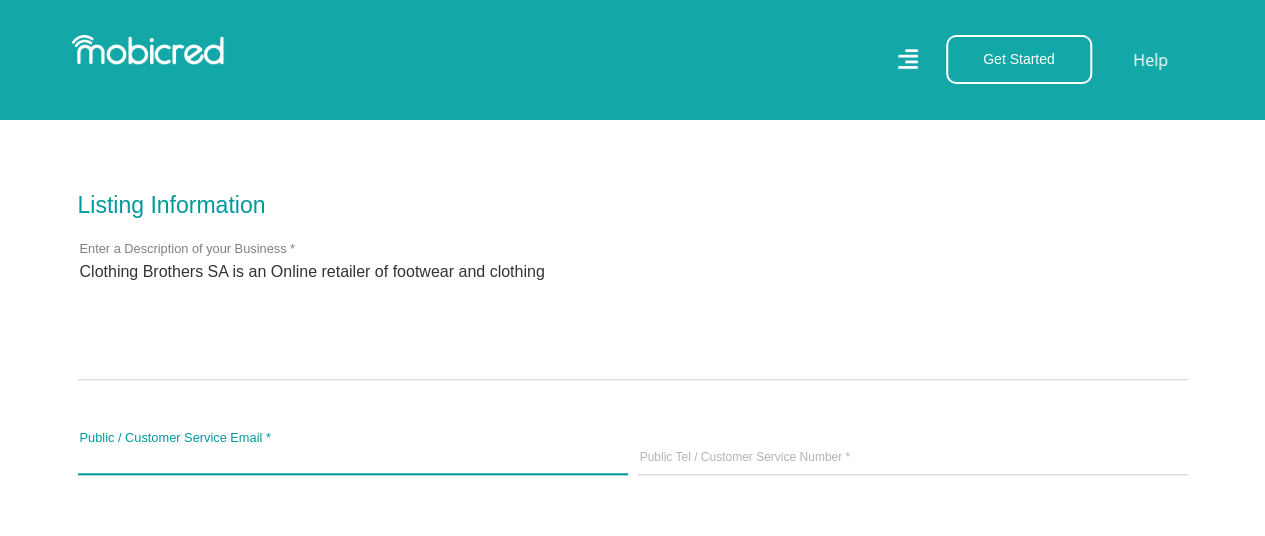 click on "Public / Customer Service Email *" at bounding box center (353, 459) 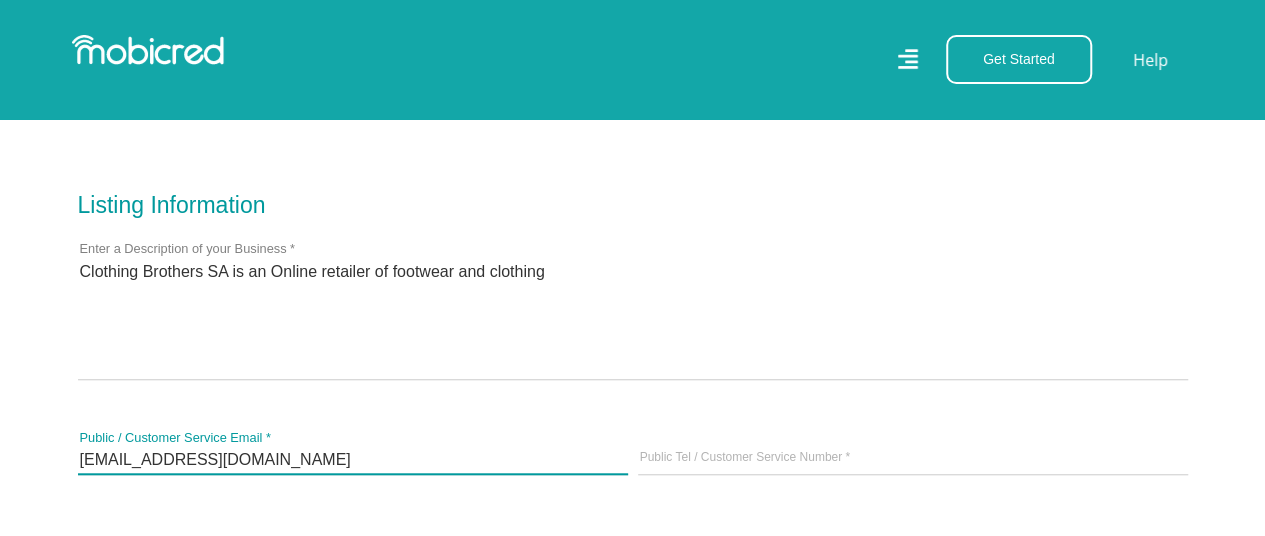 type on "sales@clothingbrothers.co.za" 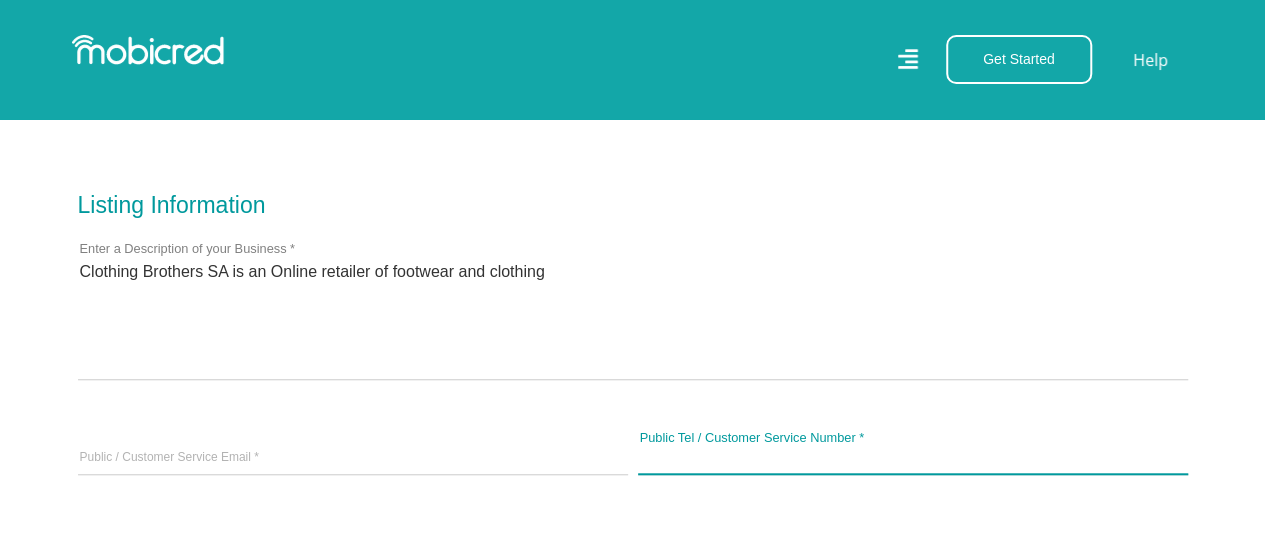 click on "Public Tel / Customer Service Number *" at bounding box center (913, 459) 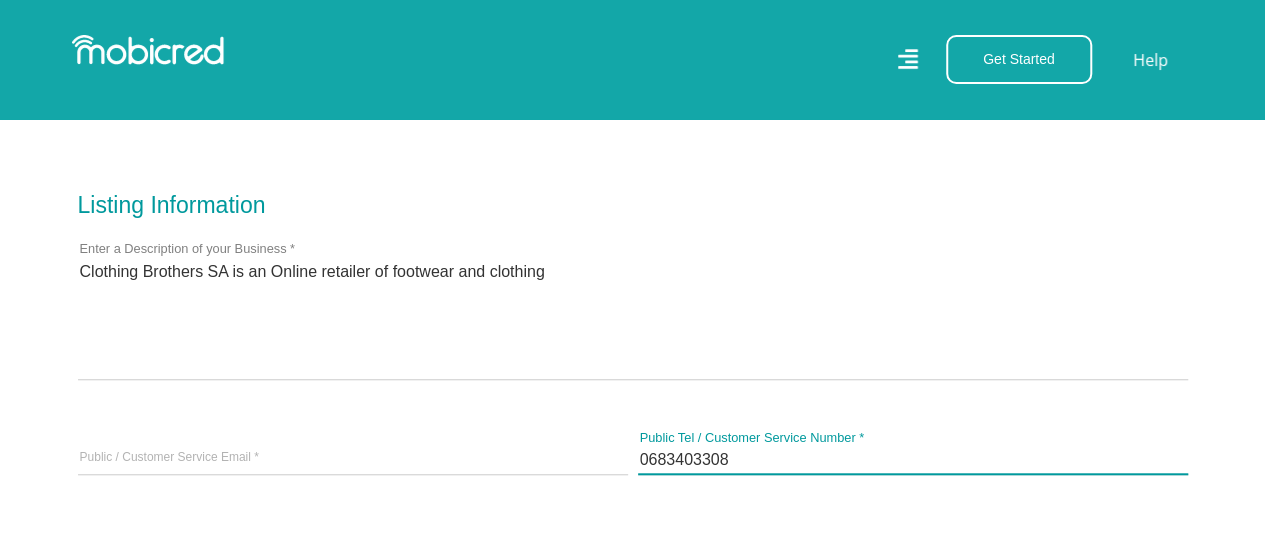 click on "0683403308" at bounding box center [913, 459] 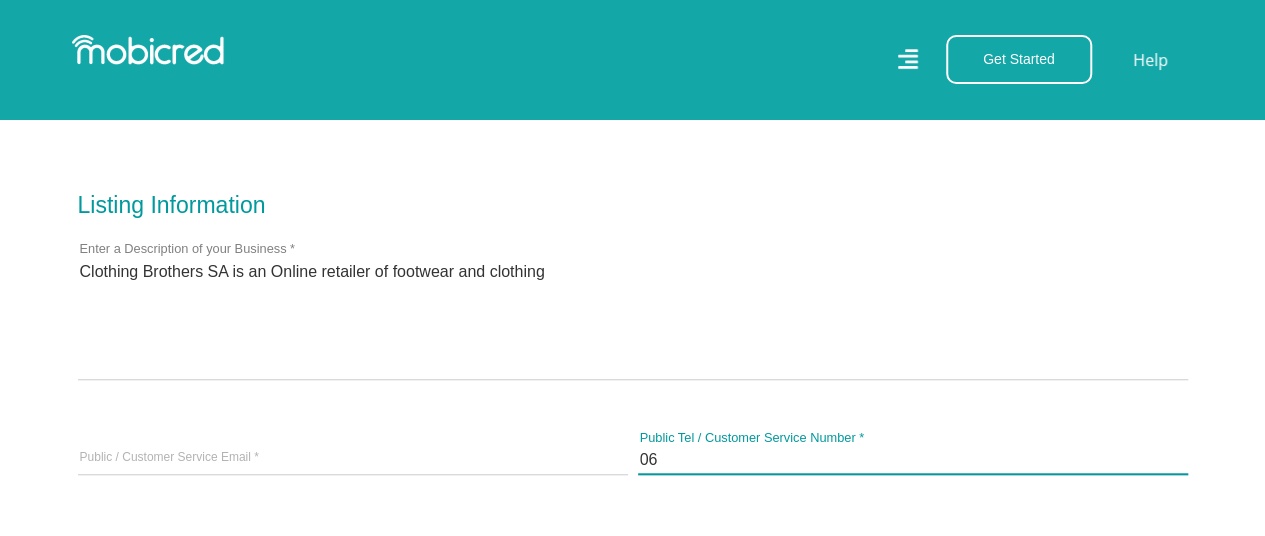 type on "0" 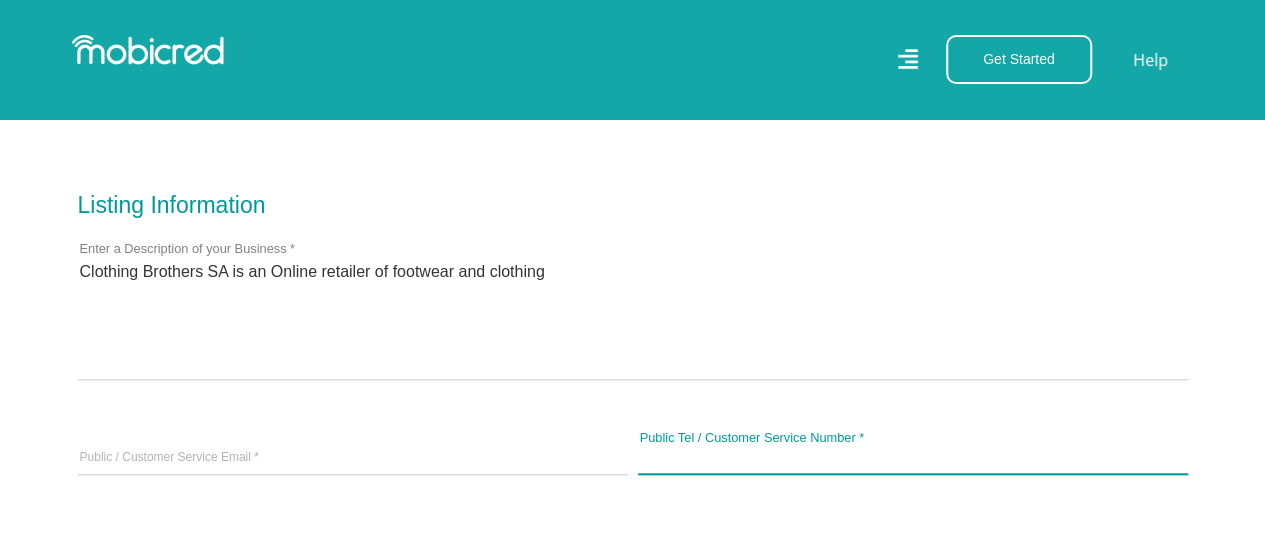 paste on "619622738" 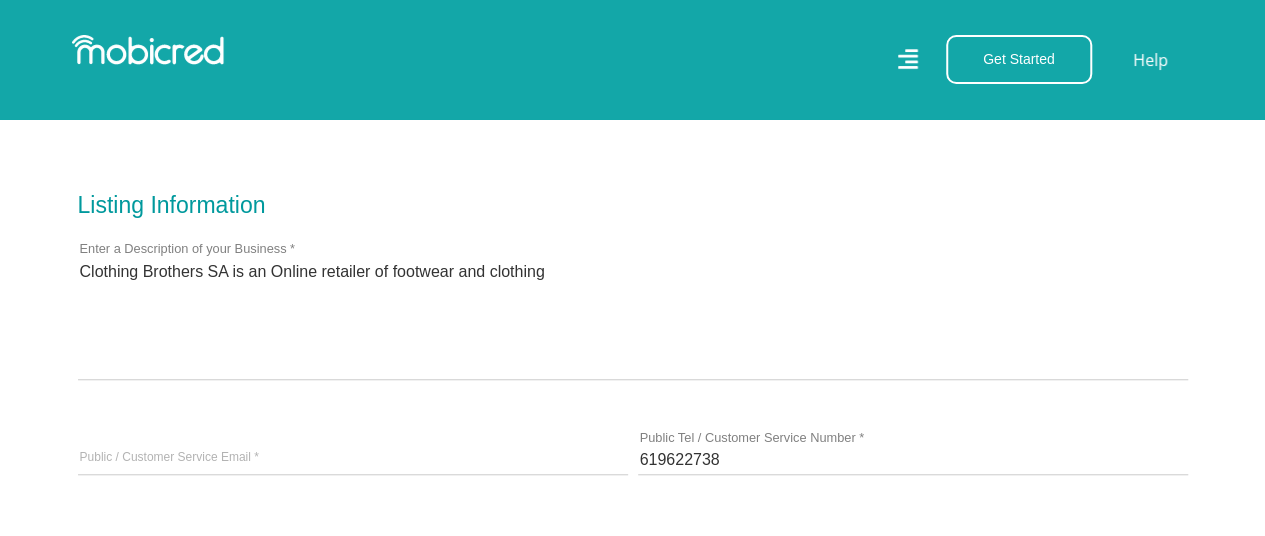 click on "619622738
Public Tel / Customer Service Number *" at bounding box center (913, 459) 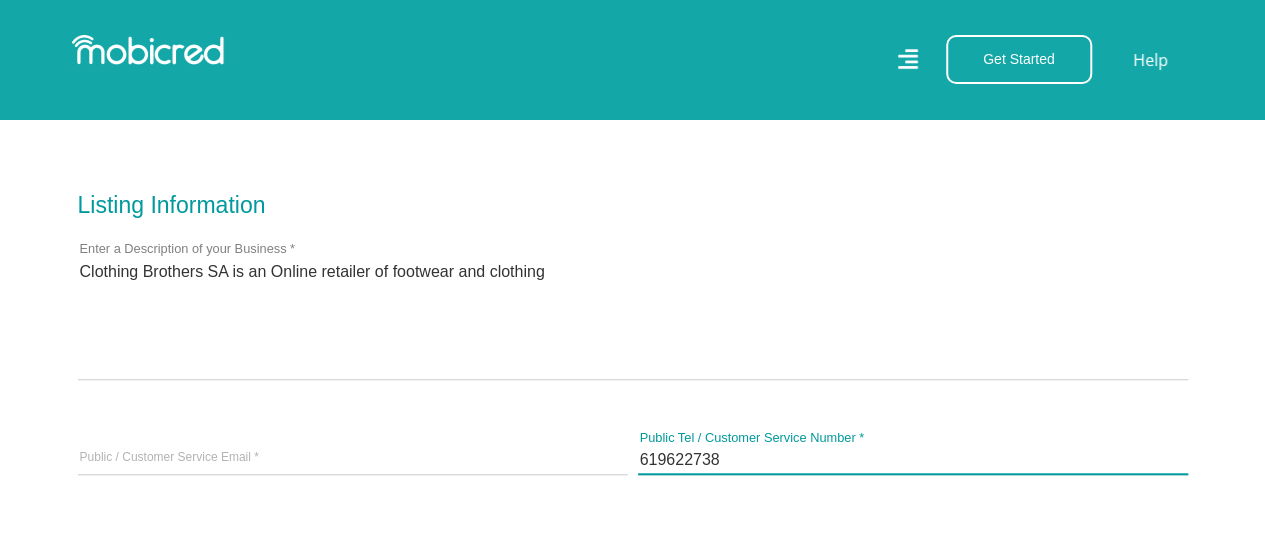 click on "619622738" at bounding box center (913, 459) 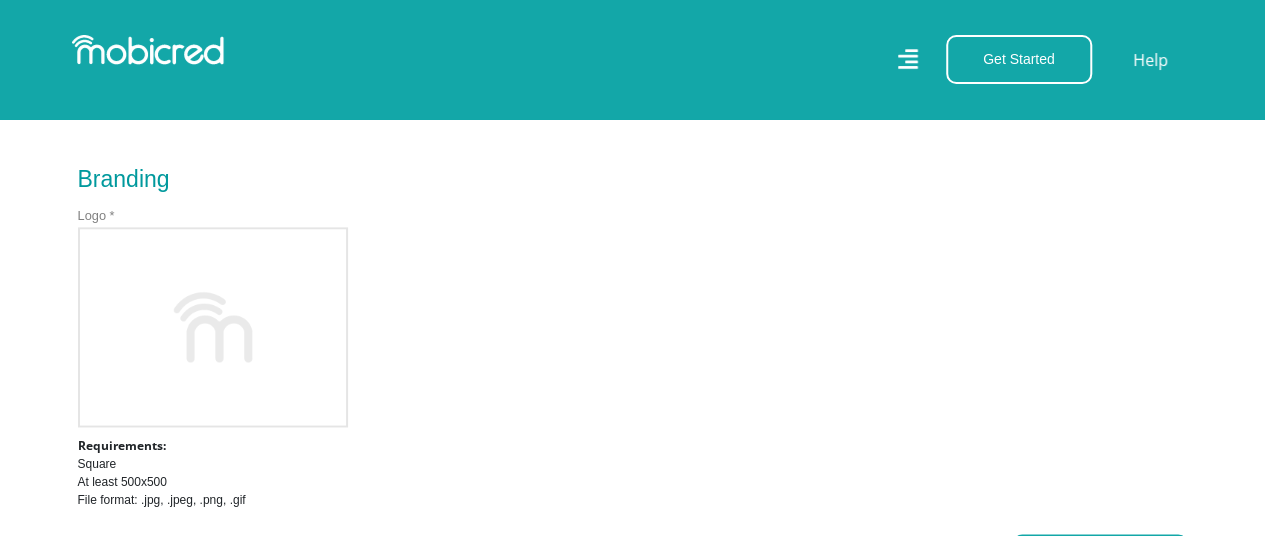 scroll, scrollTop: 1346, scrollLeft: 0, axis: vertical 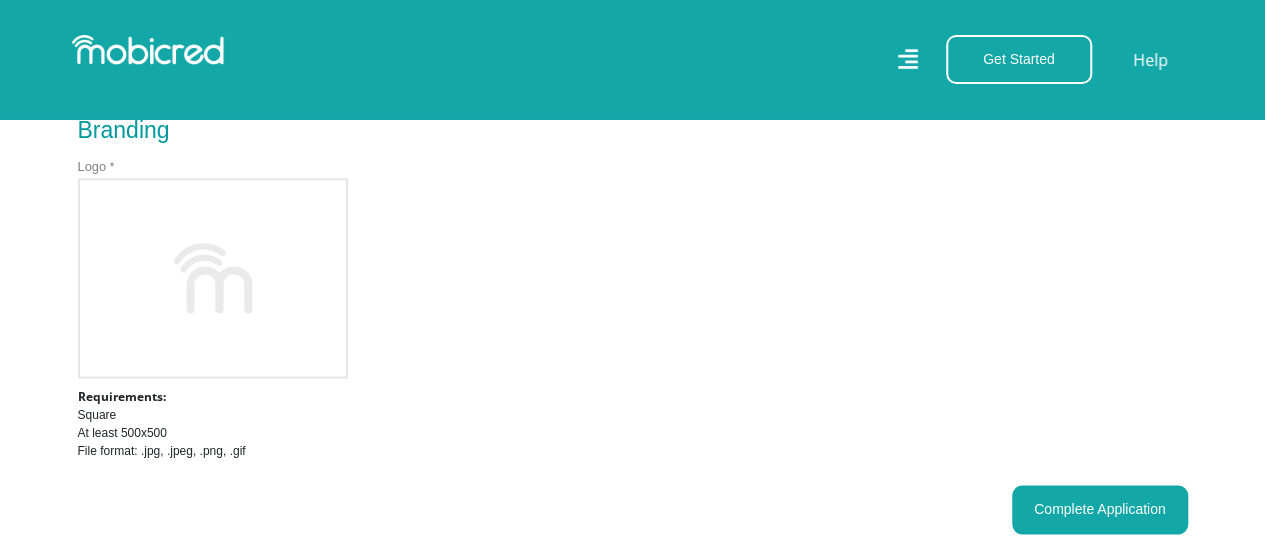 type on "0619622738" 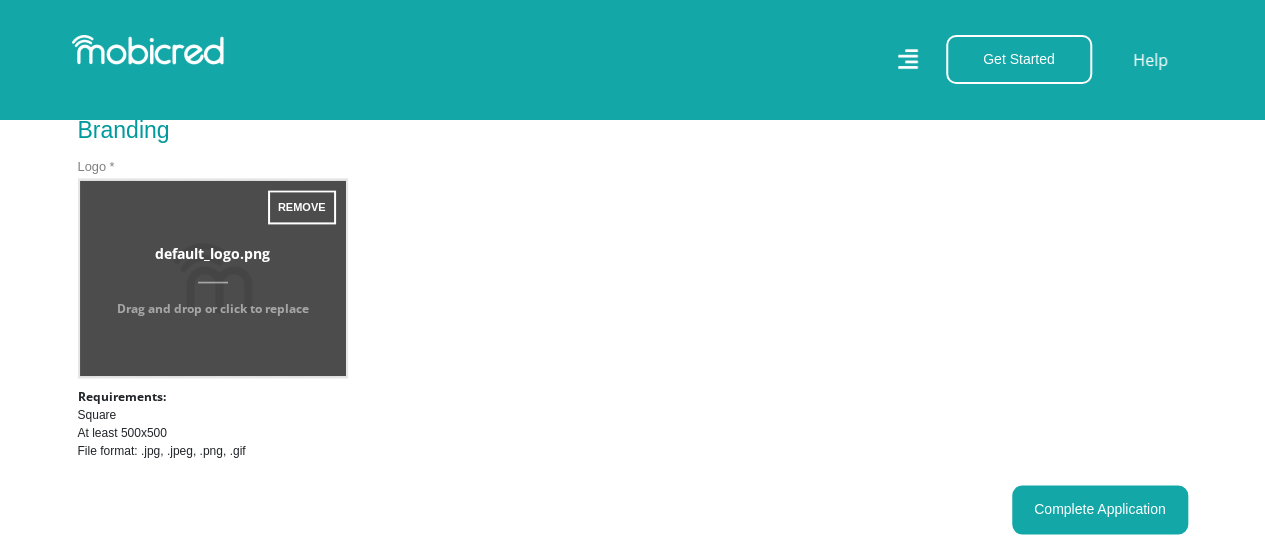 click at bounding box center (213, 278) 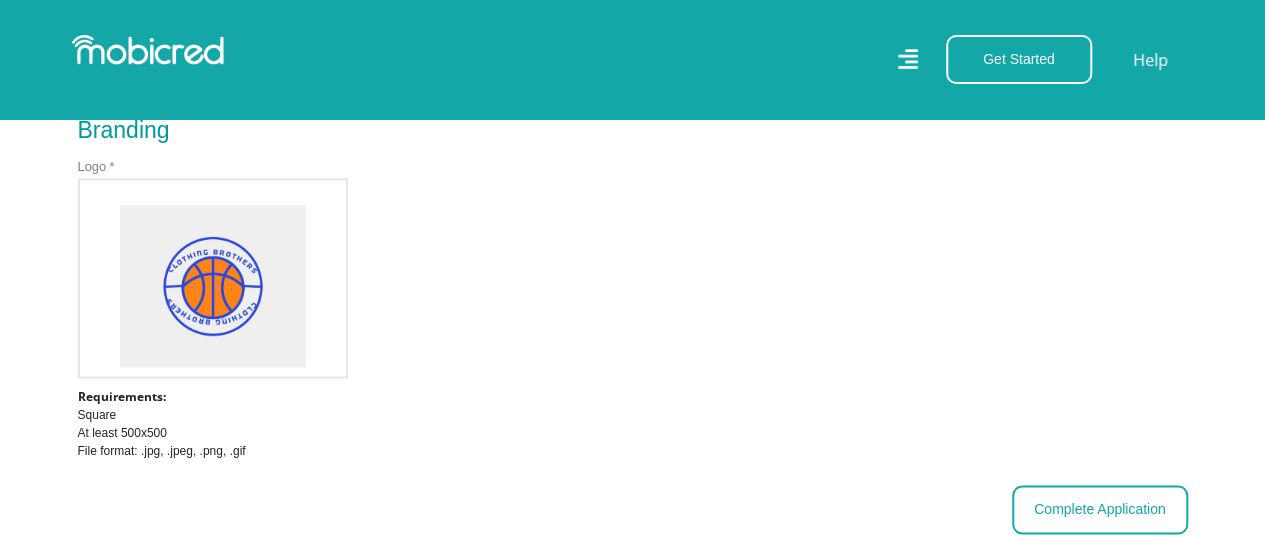 click on "Complete Application" at bounding box center [1100, 509] 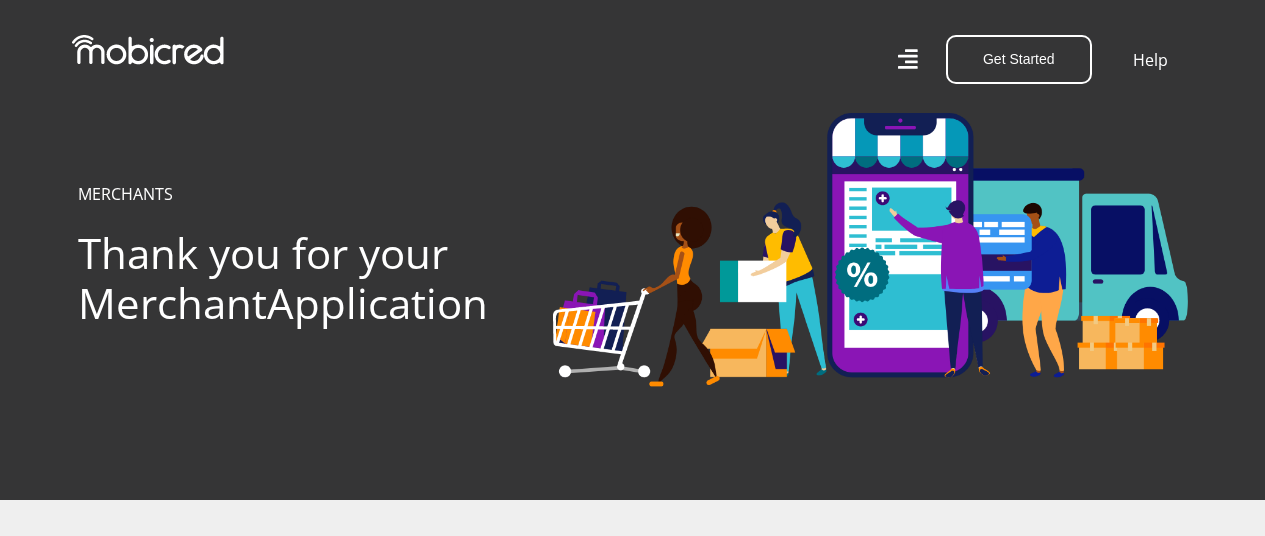 scroll, scrollTop: 0, scrollLeft: 0, axis: both 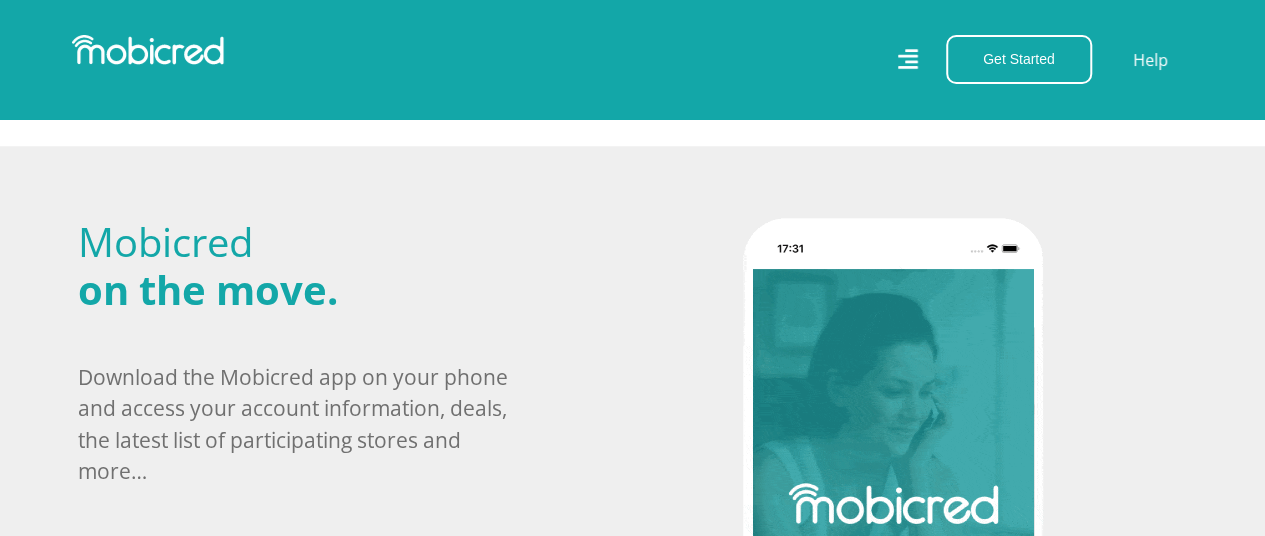 click on "Stores
Categories
Mall
About Us
For Merchants
For Developers
Help
Sign Up
Sign In
021 126 0700
customerservice@mobicred.co.za
Get Started
Open an Account
Account Holder Login
Help
MERCHANTS Application" at bounding box center [632, 458] 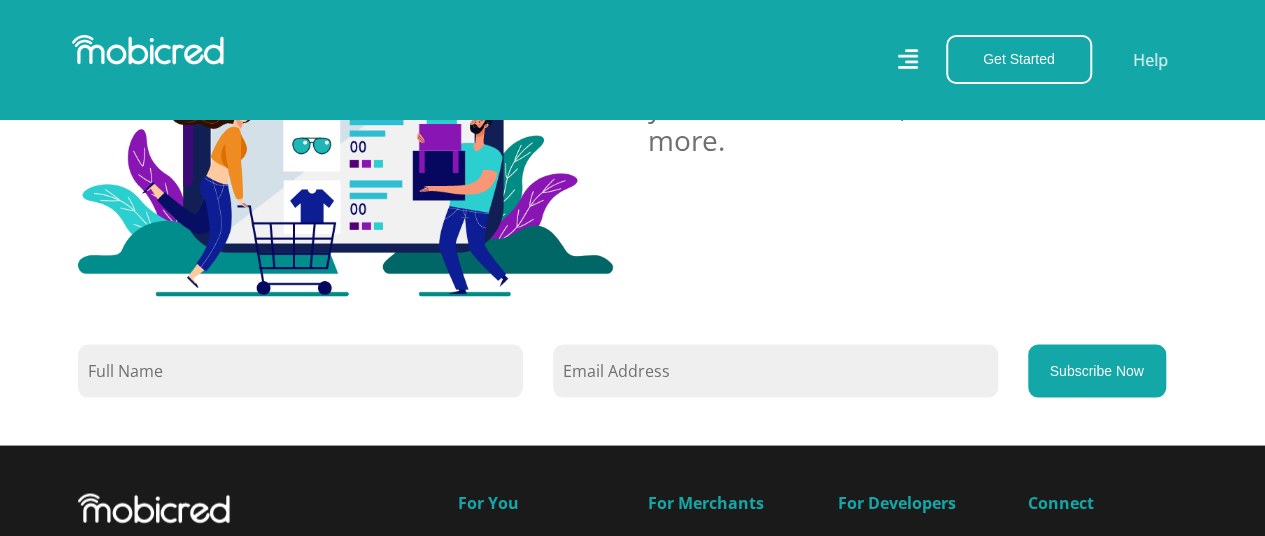 scroll, scrollTop: 1857, scrollLeft: 0, axis: vertical 